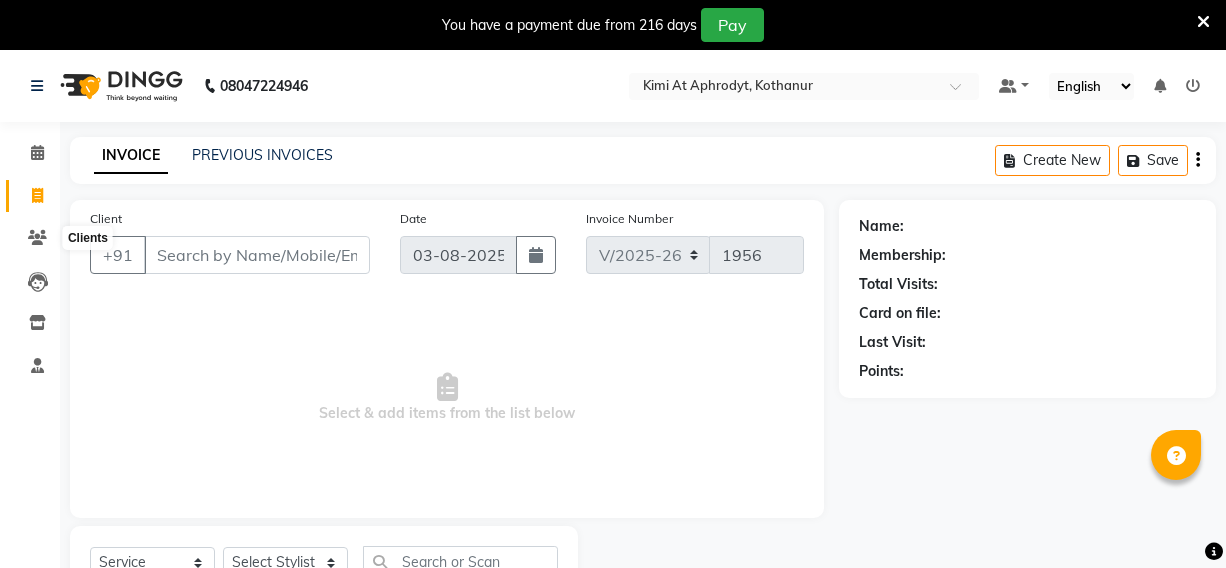 select on "7401" 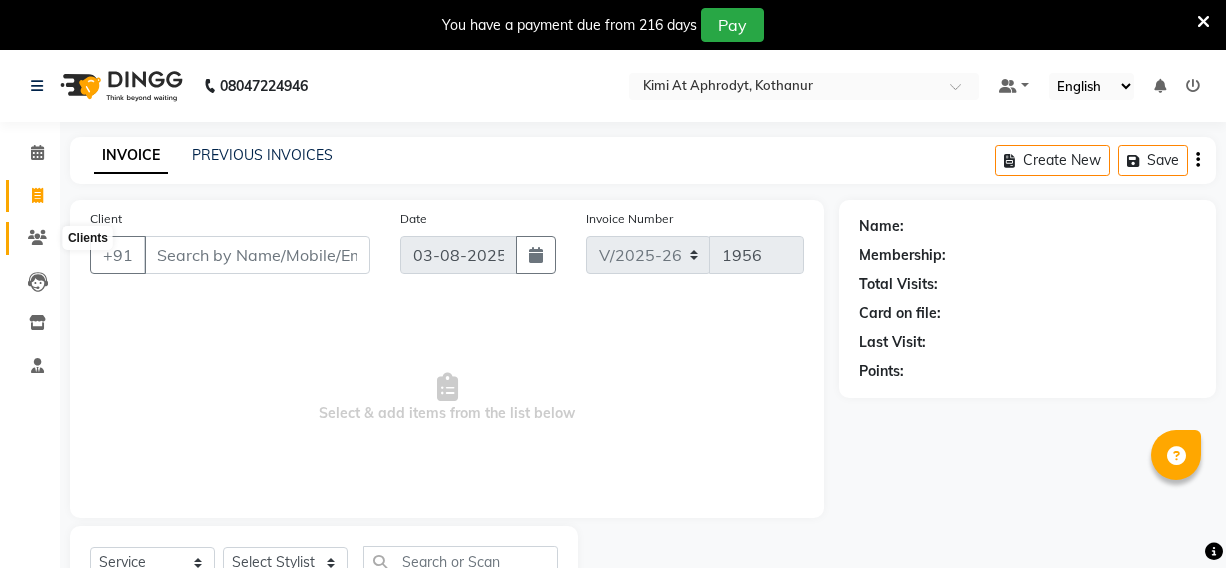 scroll, scrollTop: 83, scrollLeft: 0, axis: vertical 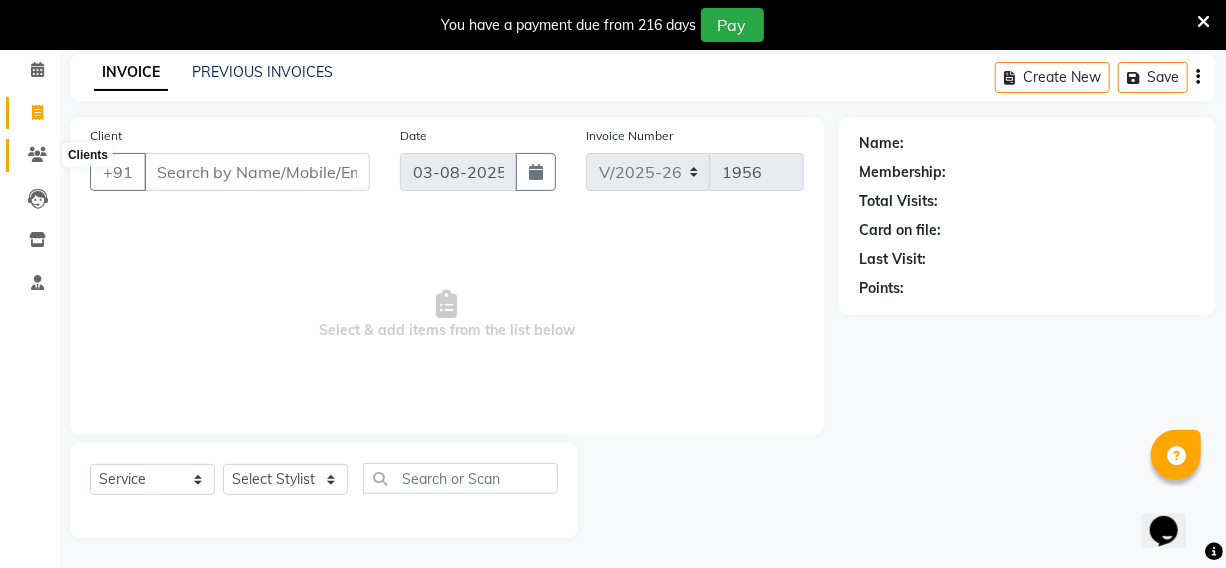click 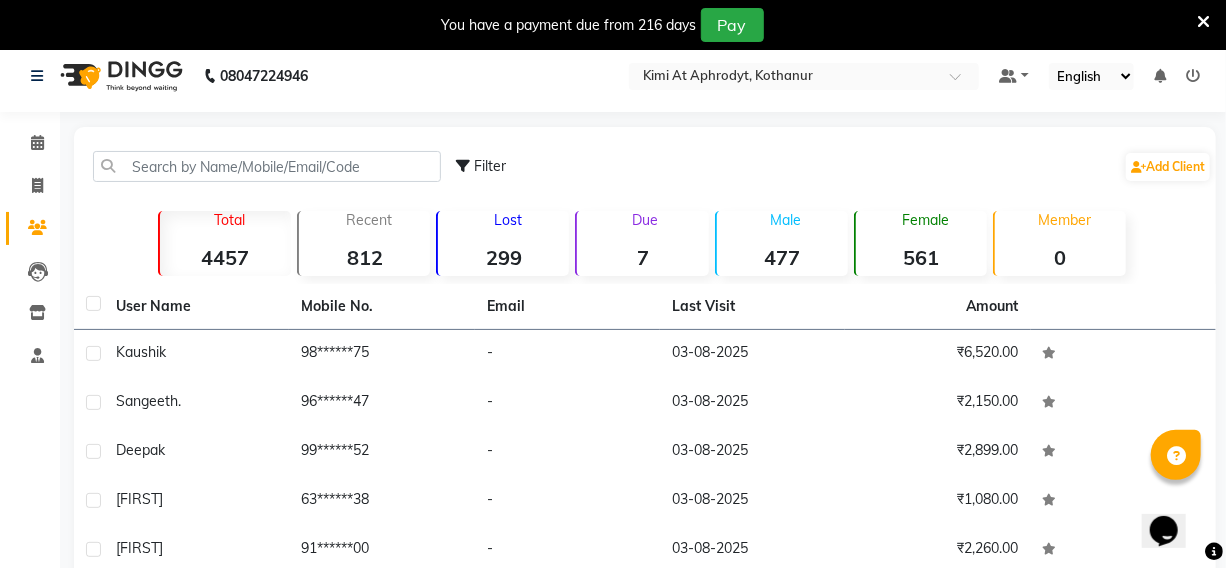 scroll, scrollTop: 0, scrollLeft: 0, axis: both 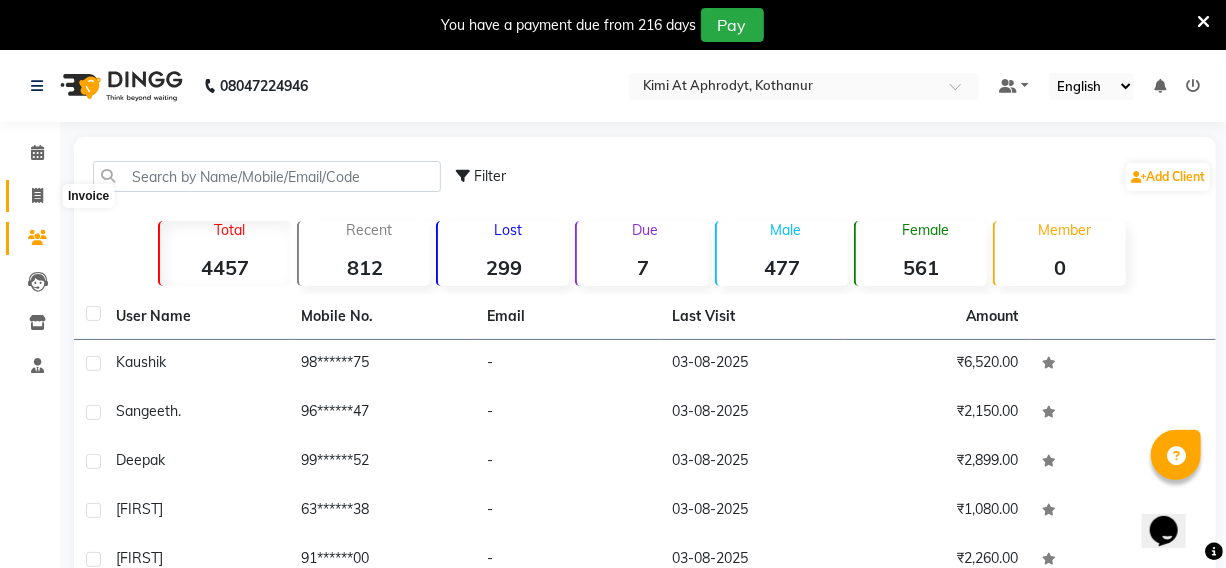 click 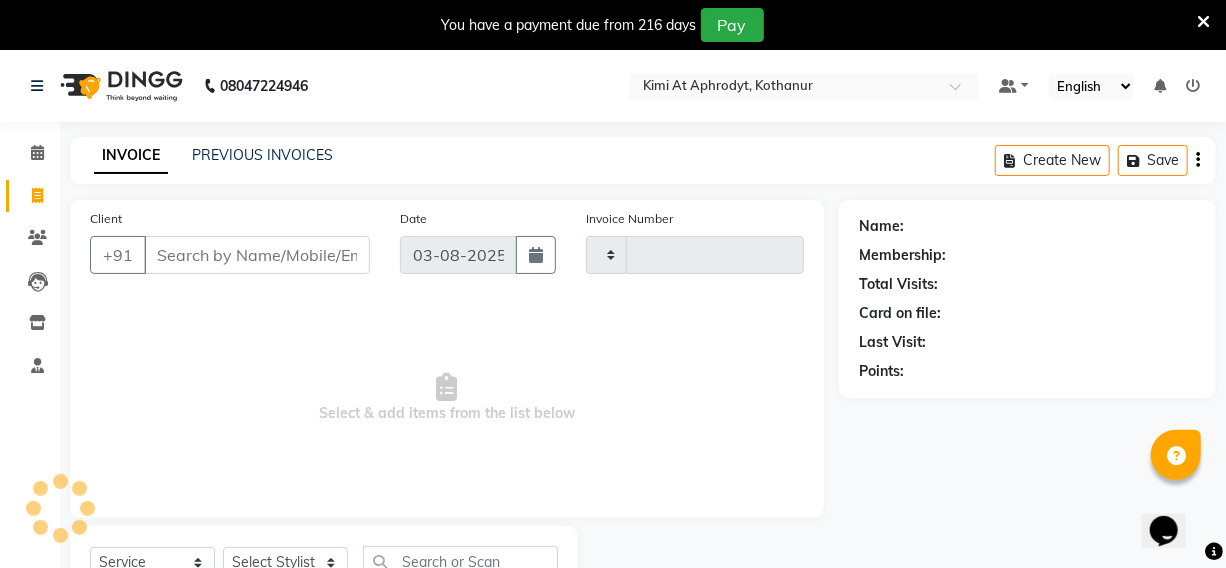 scroll, scrollTop: 83, scrollLeft: 0, axis: vertical 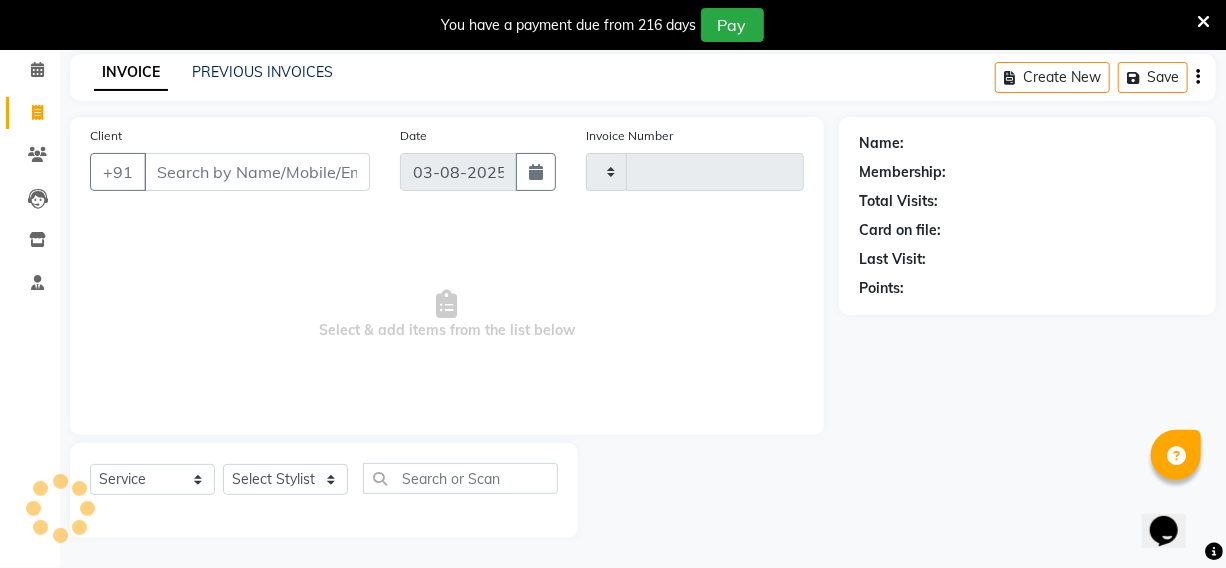 type on "1956" 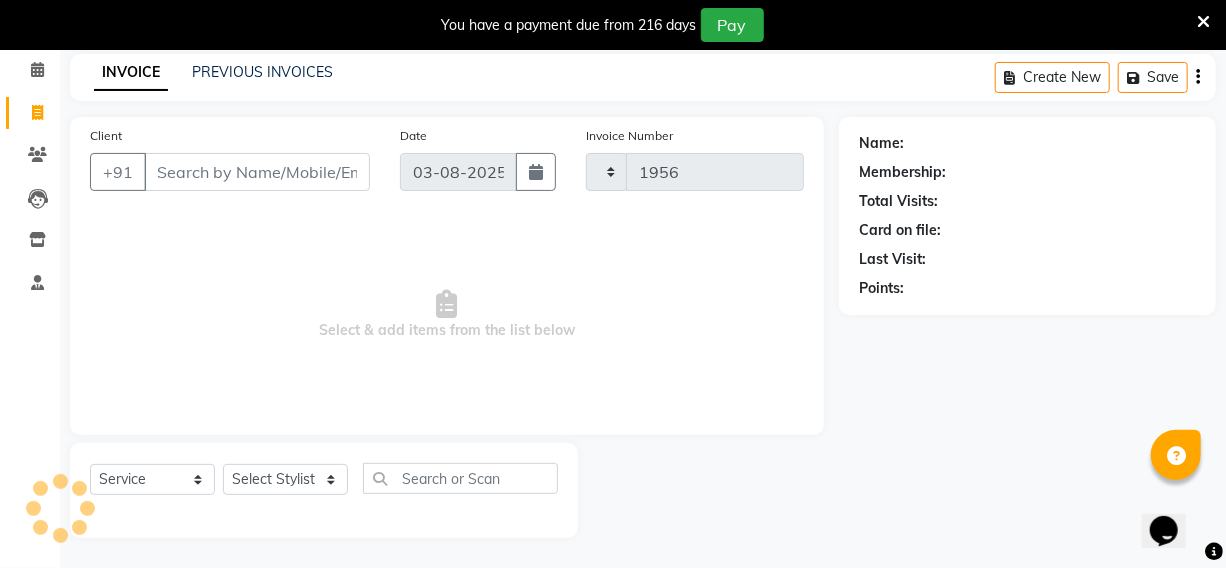 select on "7401" 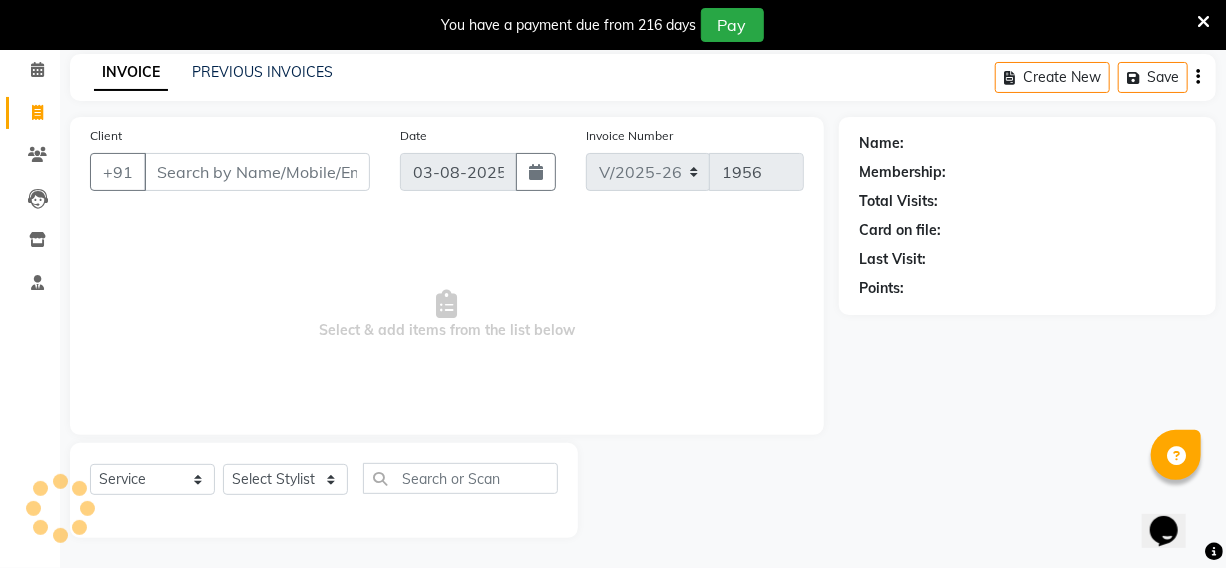 click on "Client" at bounding box center (257, 172) 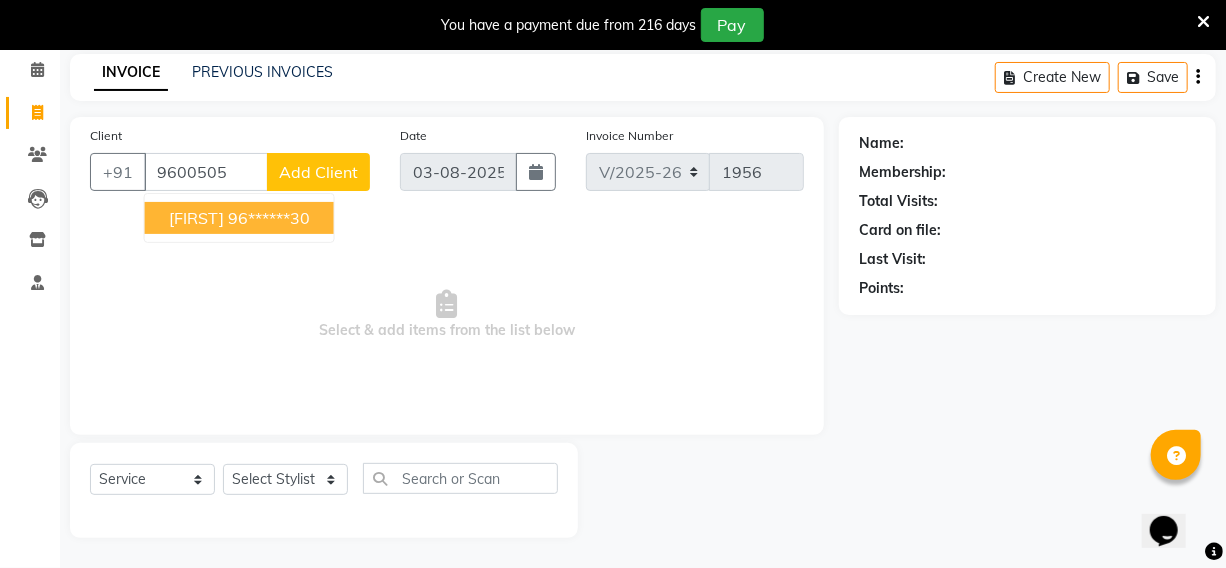 click on "96******30" at bounding box center [269, 218] 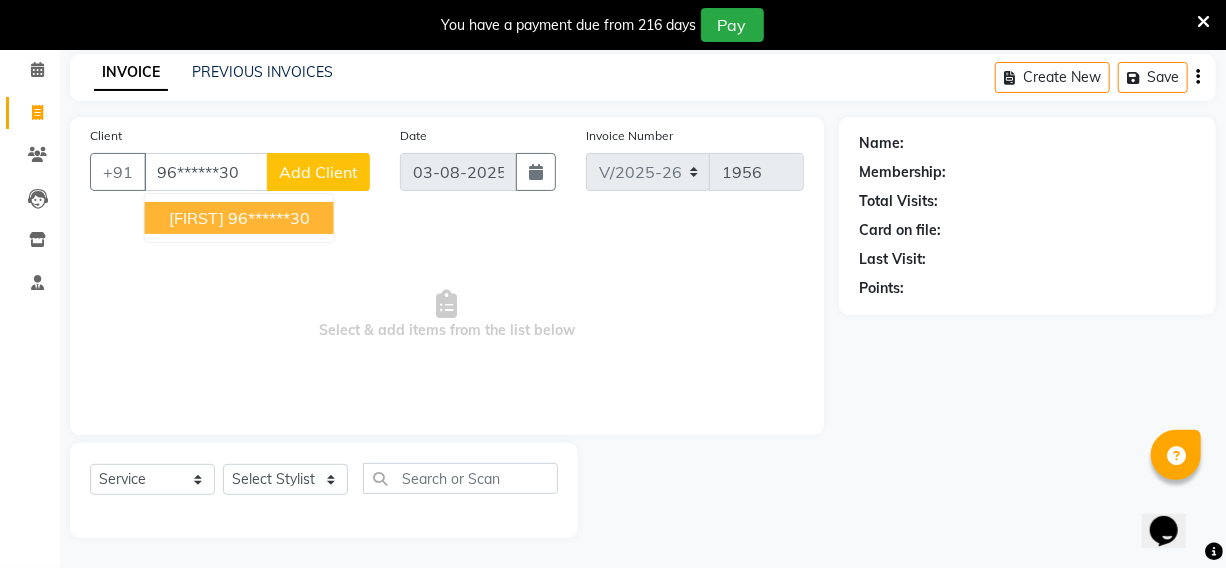 type on "96******30" 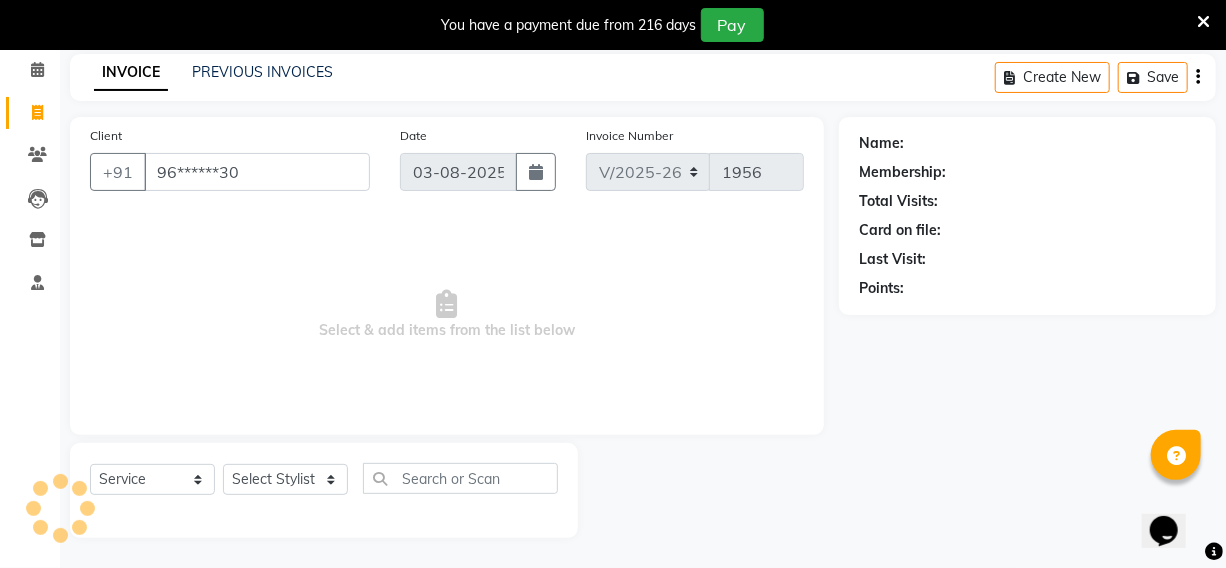 click on "Select & add items from the list below" at bounding box center [447, 315] 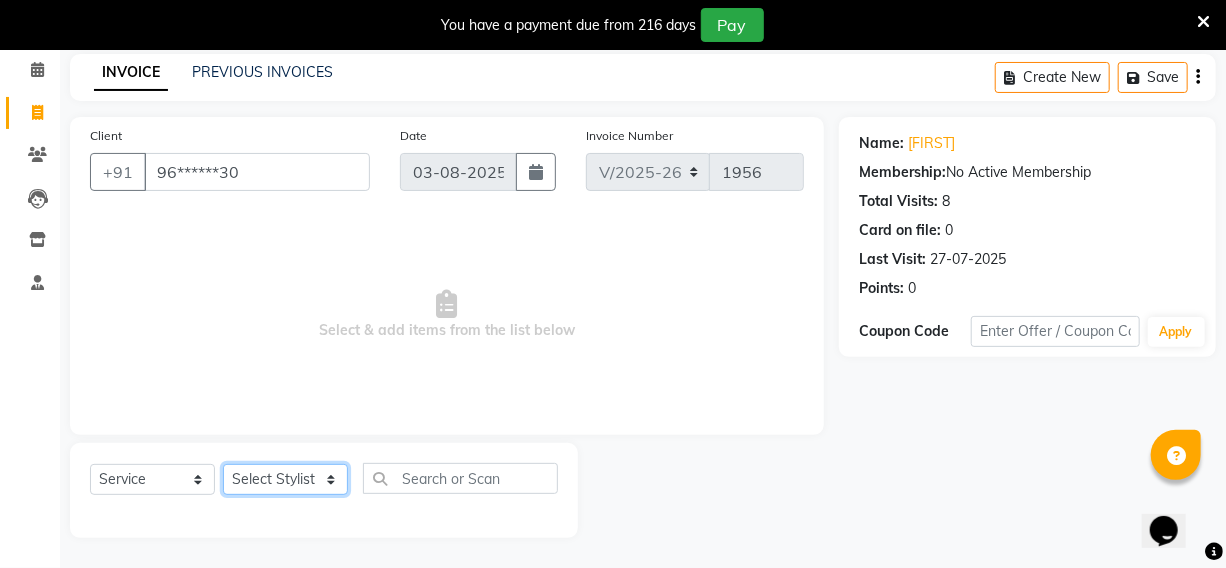 click on "Select Stylist [FIRST] Hriatpuii Jeho Khup Kimi manager id Lydia Mani Mercy NCY Rehya Sathiya Zomuani Zovi" 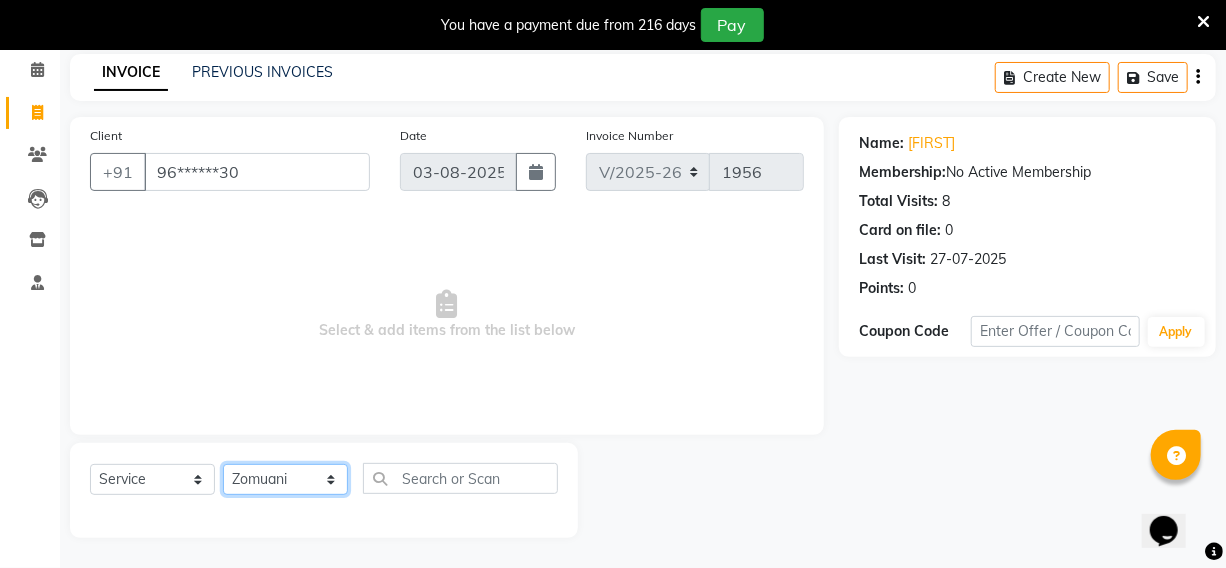 click on "Select Stylist [FIRST] Hriatpuii Jeho Khup Kimi manager id Lydia Mani Mercy NCY Rehya Sathiya Zomuani Zovi" 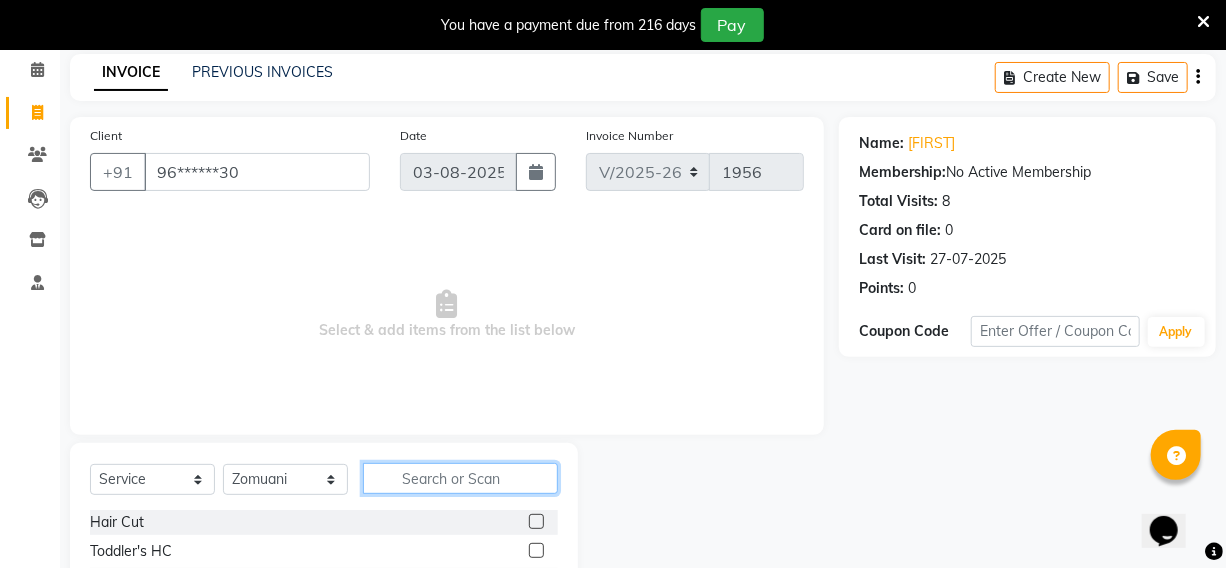 click 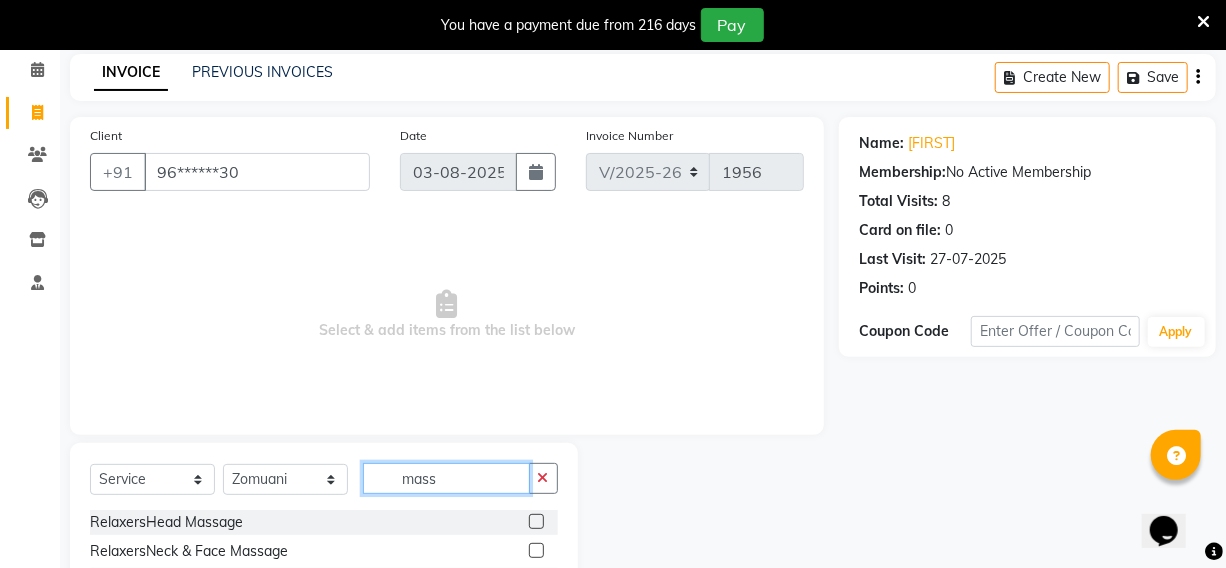 type on "mass" 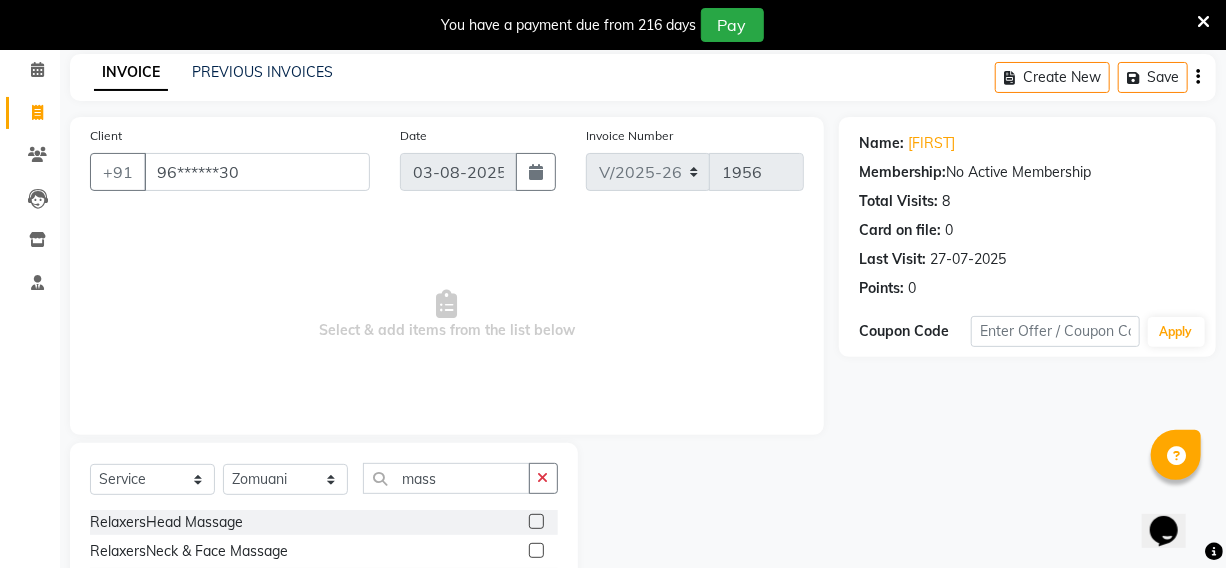 click 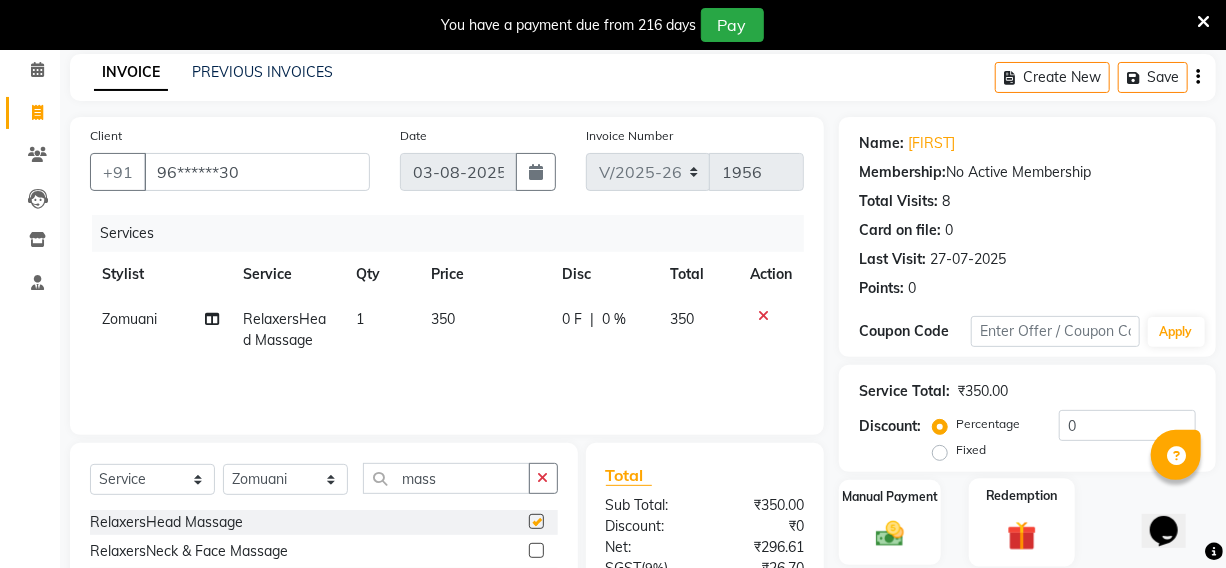 checkbox on "false" 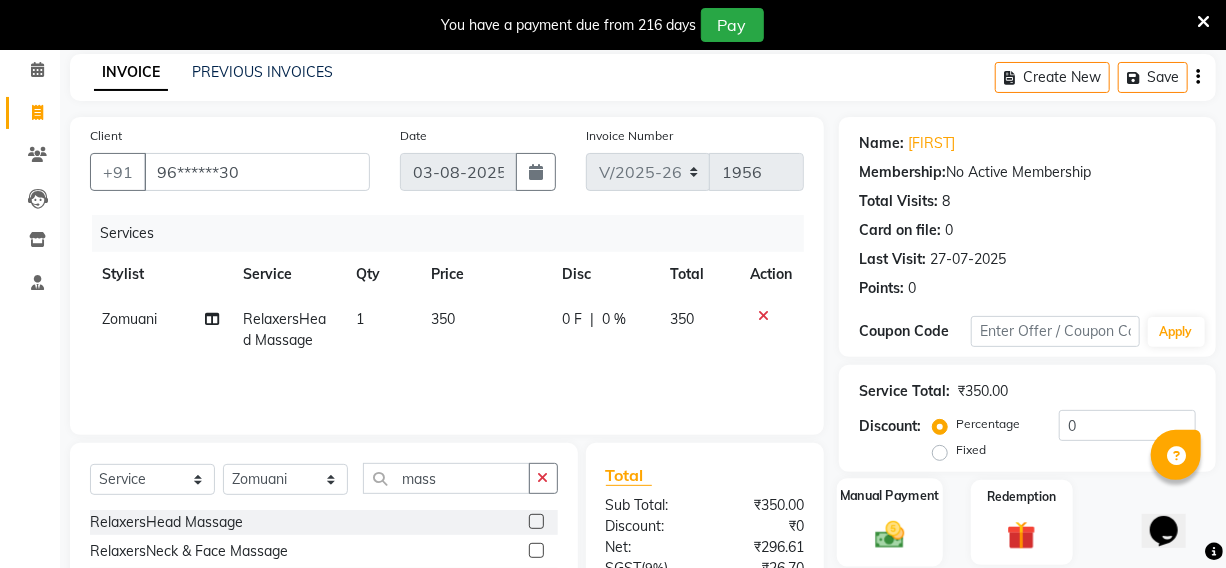 click on "Manual Payment" 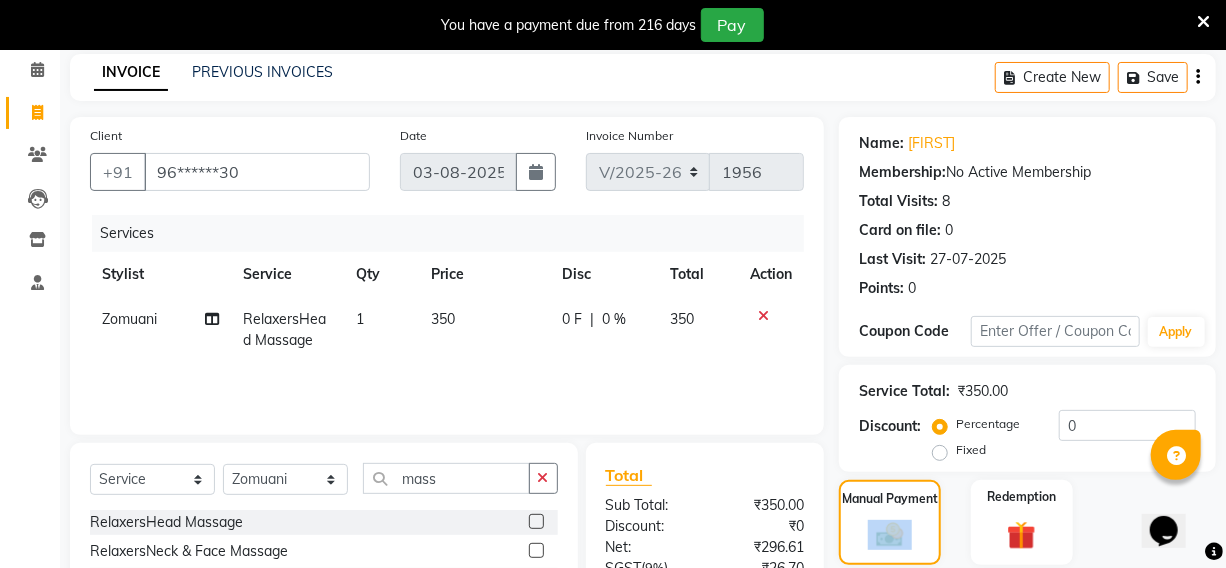 scroll, scrollTop: 283, scrollLeft: 0, axis: vertical 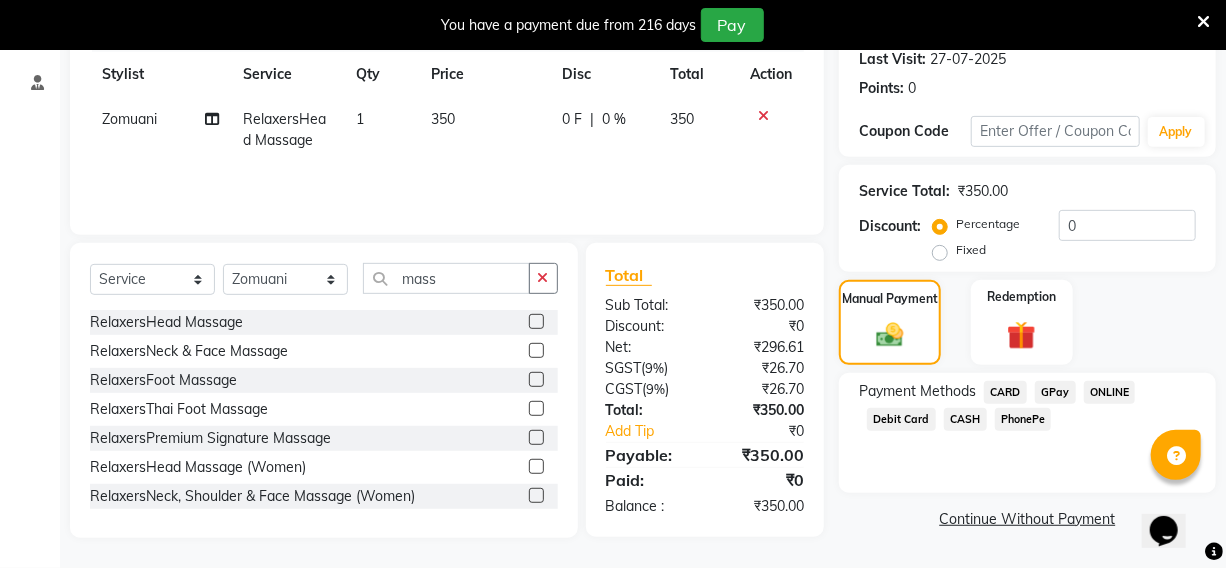 click on "CARD" 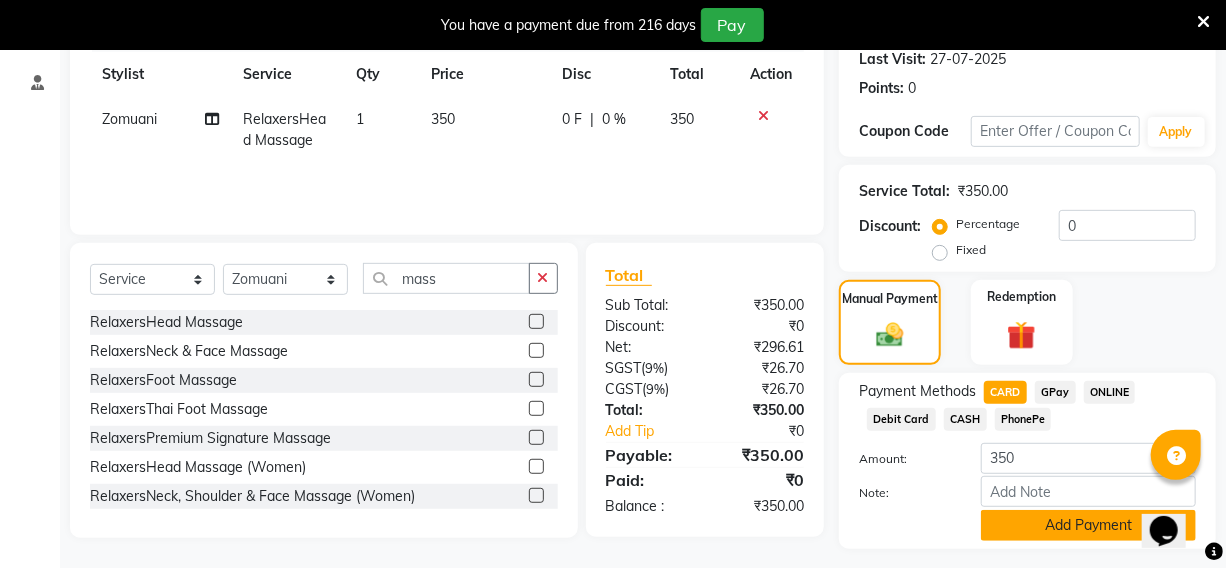 click on "Add Payment" 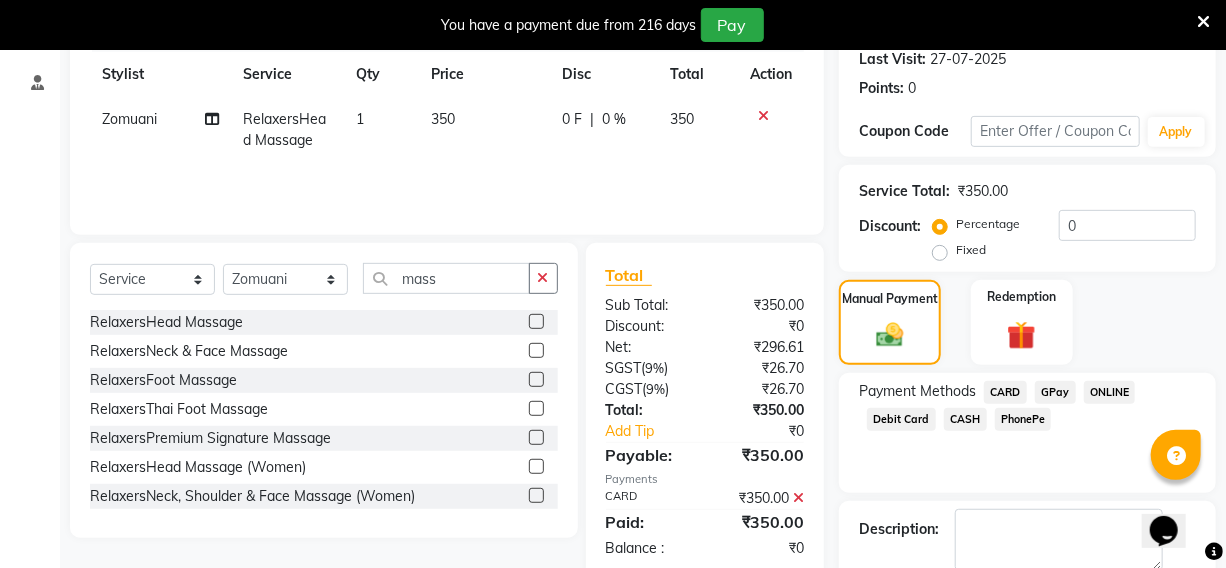 scroll, scrollTop: 390, scrollLeft: 0, axis: vertical 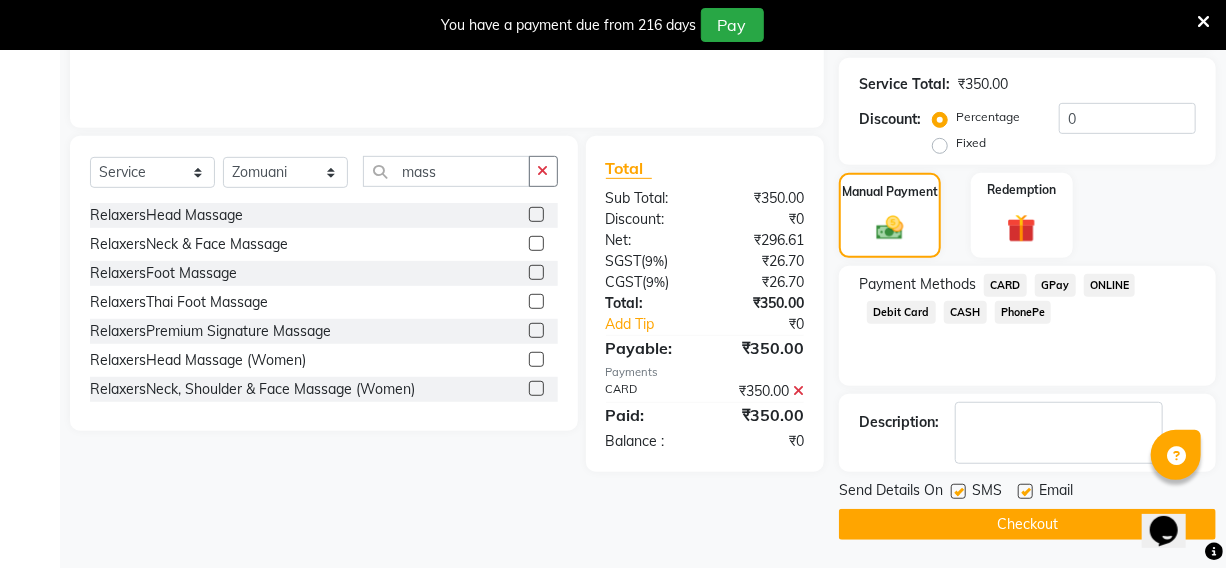 click on "Checkout" 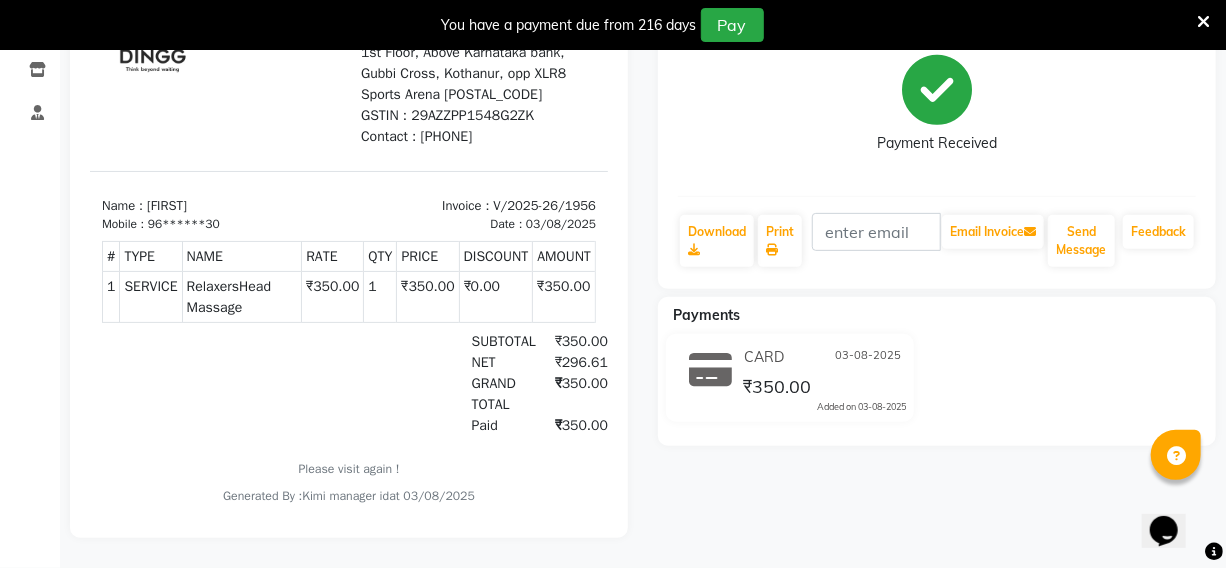 scroll, scrollTop: 0, scrollLeft: 0, axis: both 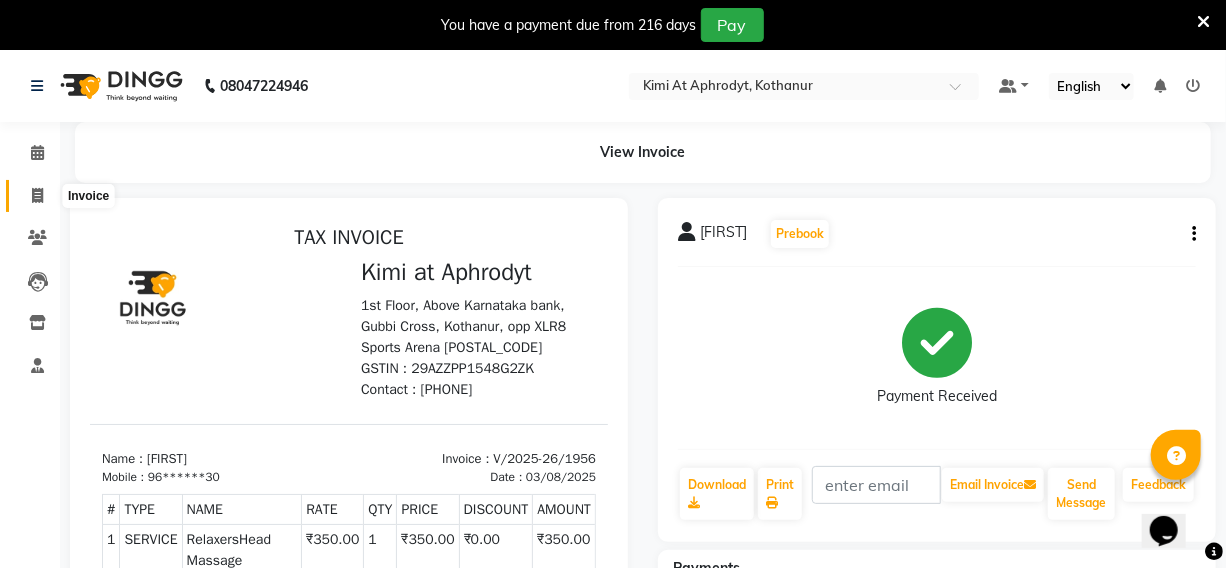 click 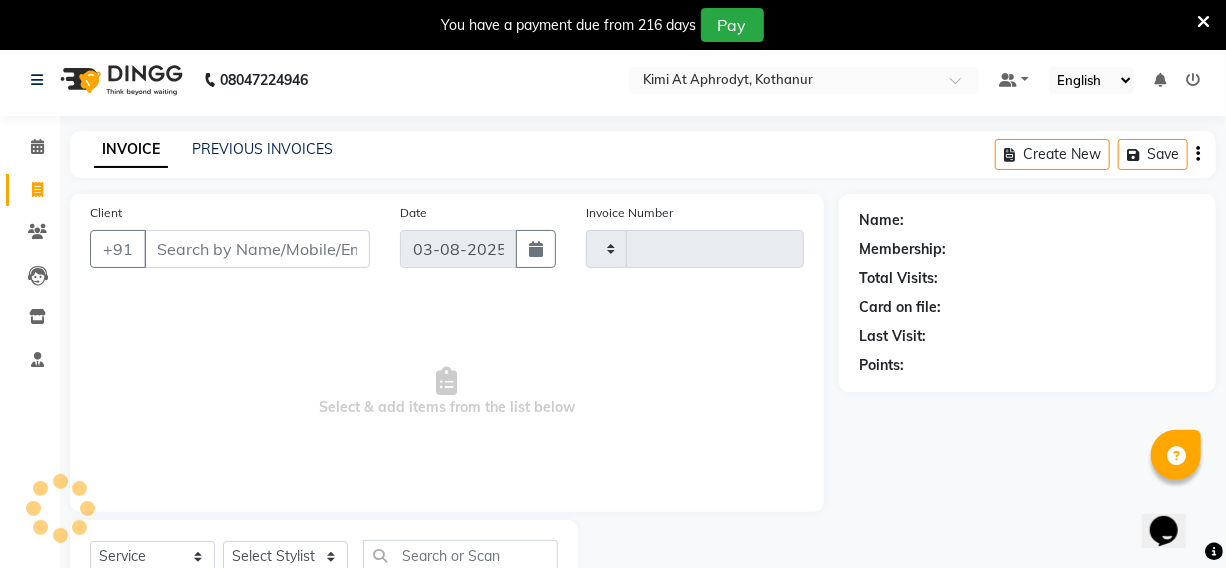 scroll, scrollTop: 83, scrollLeft: 0, axis: vertical 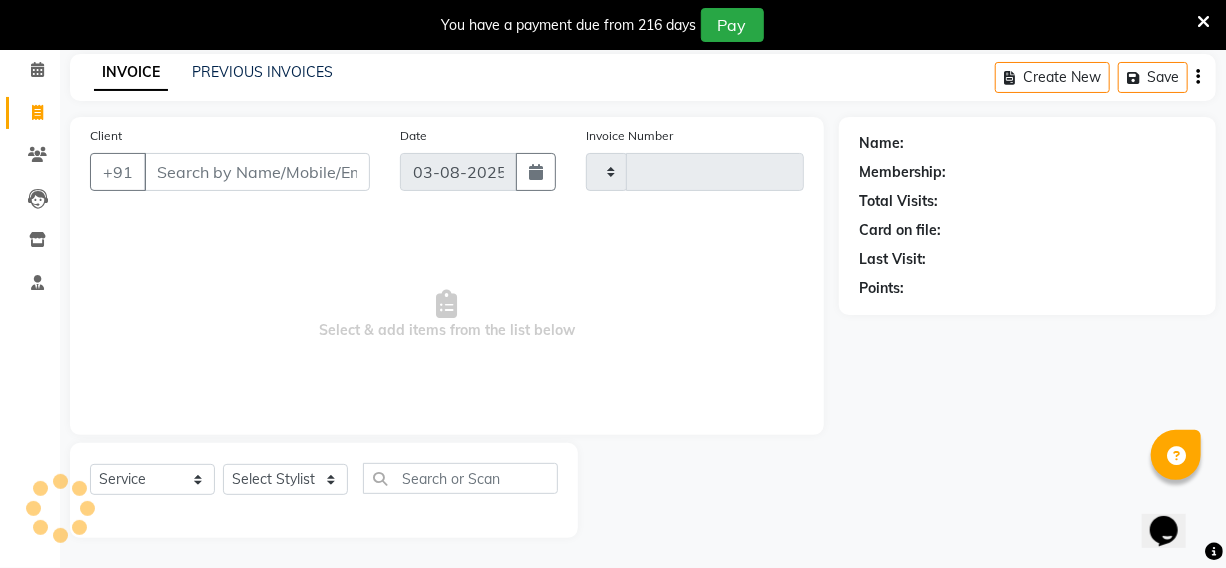 type on "1957" 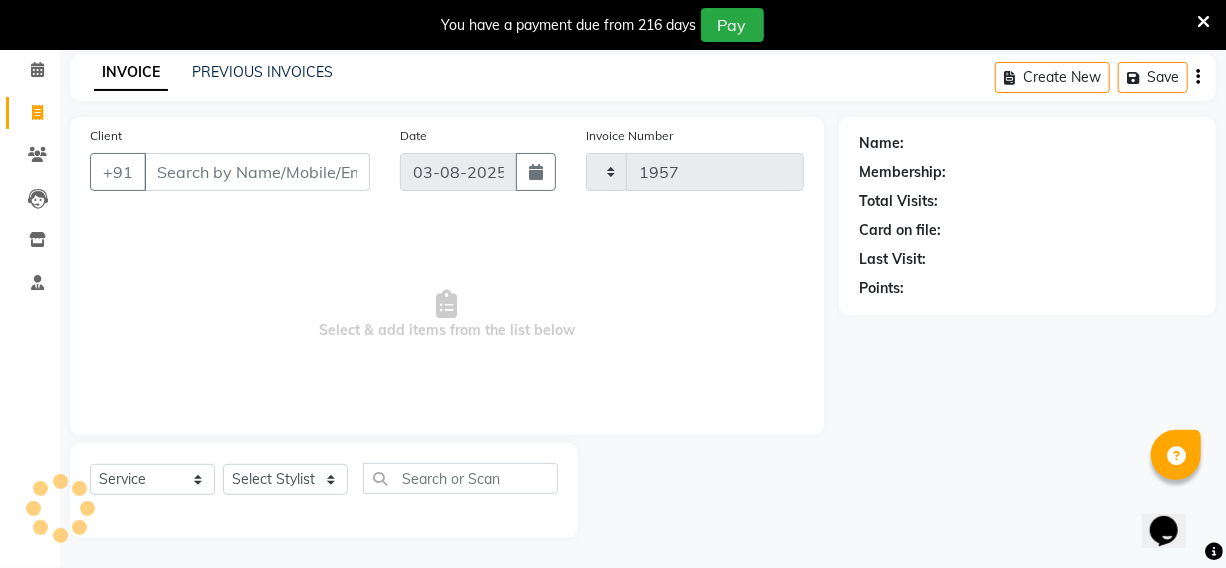 select on "7401" 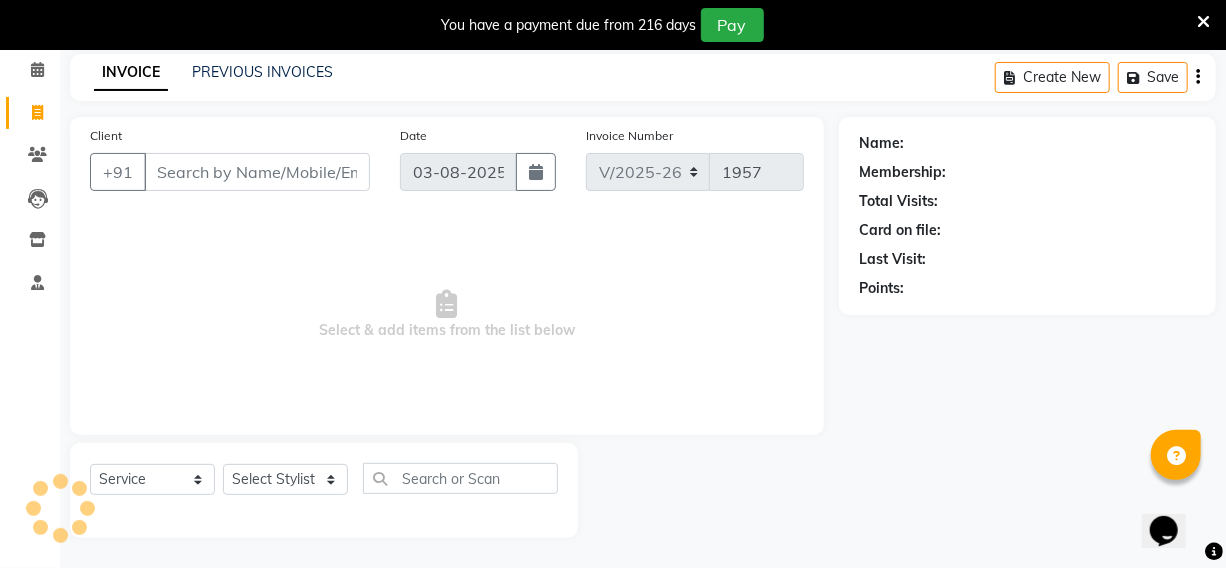 click on "Client" at bounding box center [257, 172] 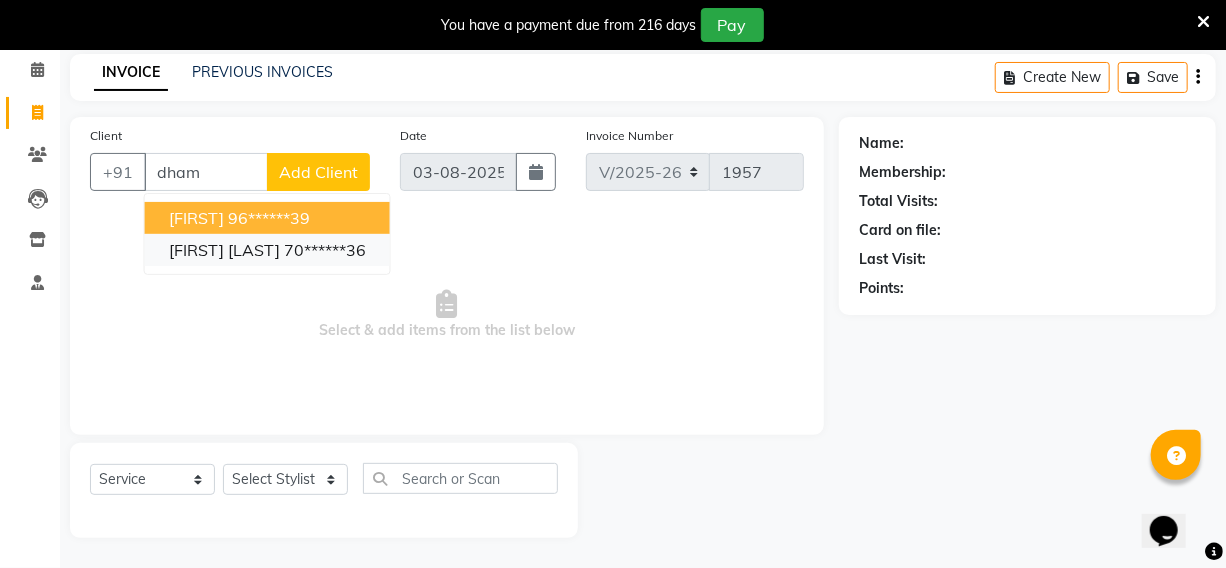 click on "[FIRST] [LAST]" at bounding box center (224, 250) 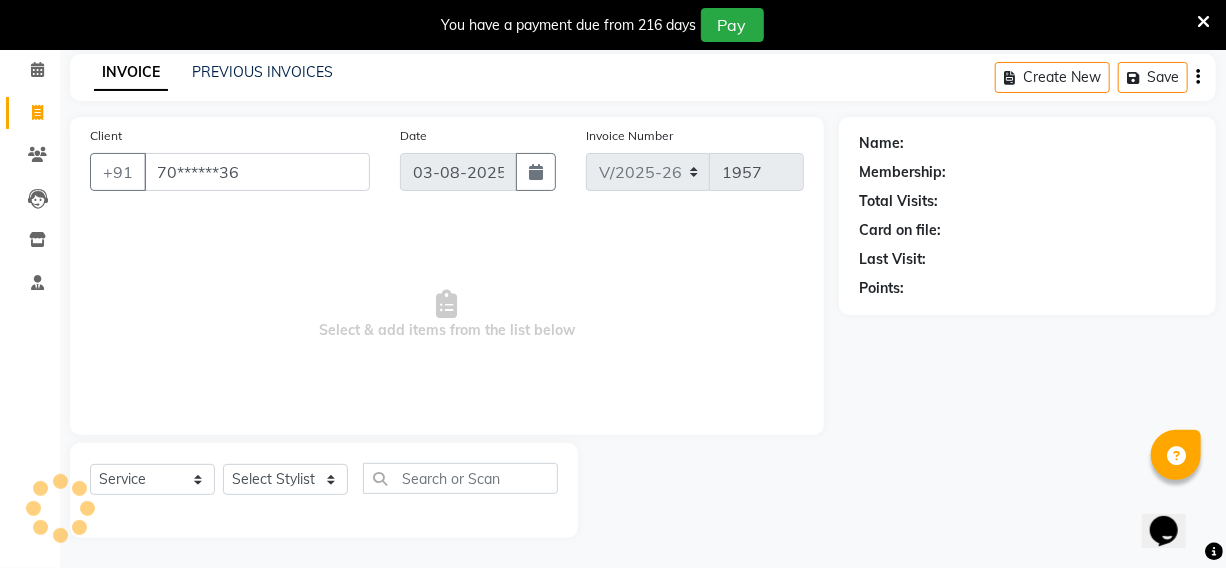 type on "70******36" 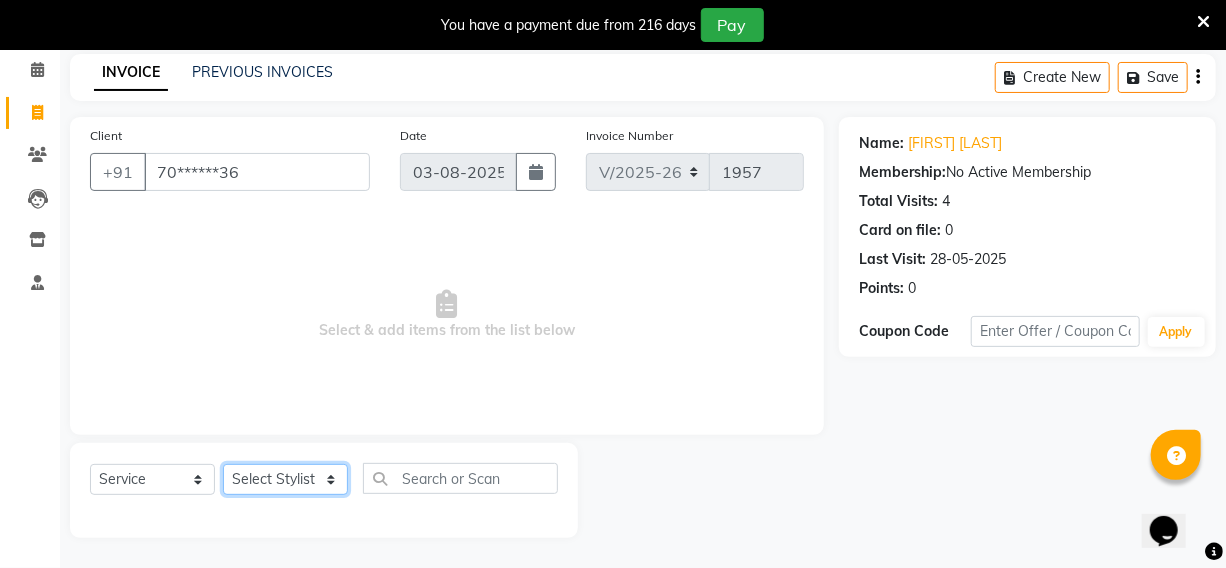 click on "Select Stylist [FIRST] Hriatpuii Jeho Khup Kimi manager id Lydia Mani Mercy NCY Rehya Sathiya Zomuani Zovi" 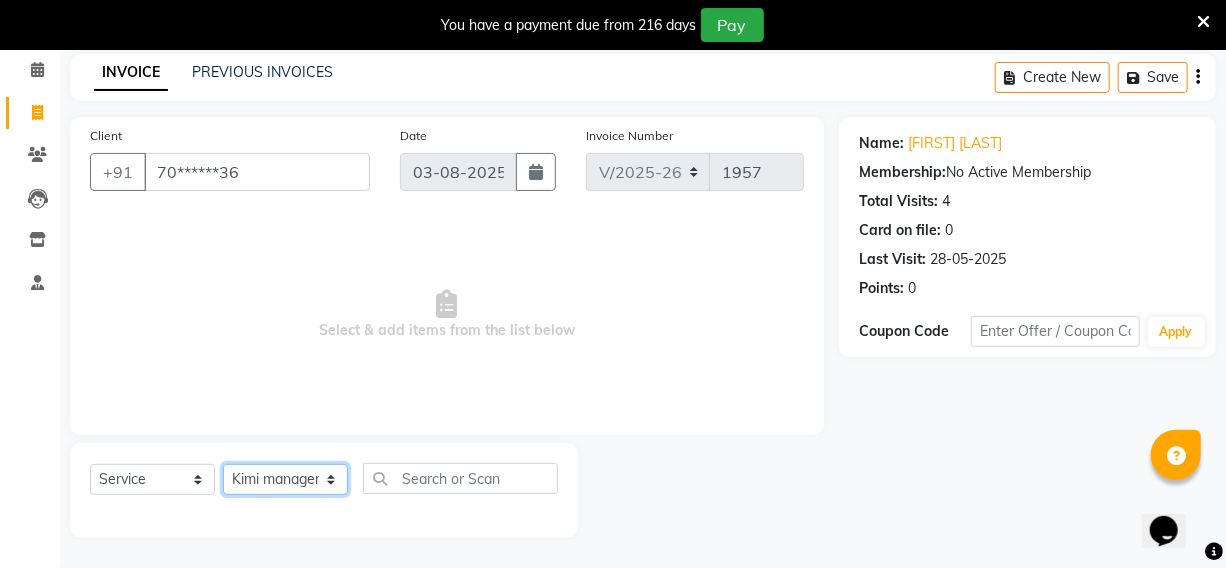 click on "Select Stylist [FIRST] Hriatpuii Jeho Khup Kimi manager id Lydia Mani Mercy NCY Rehya Sathiya Zomuani Zovi" 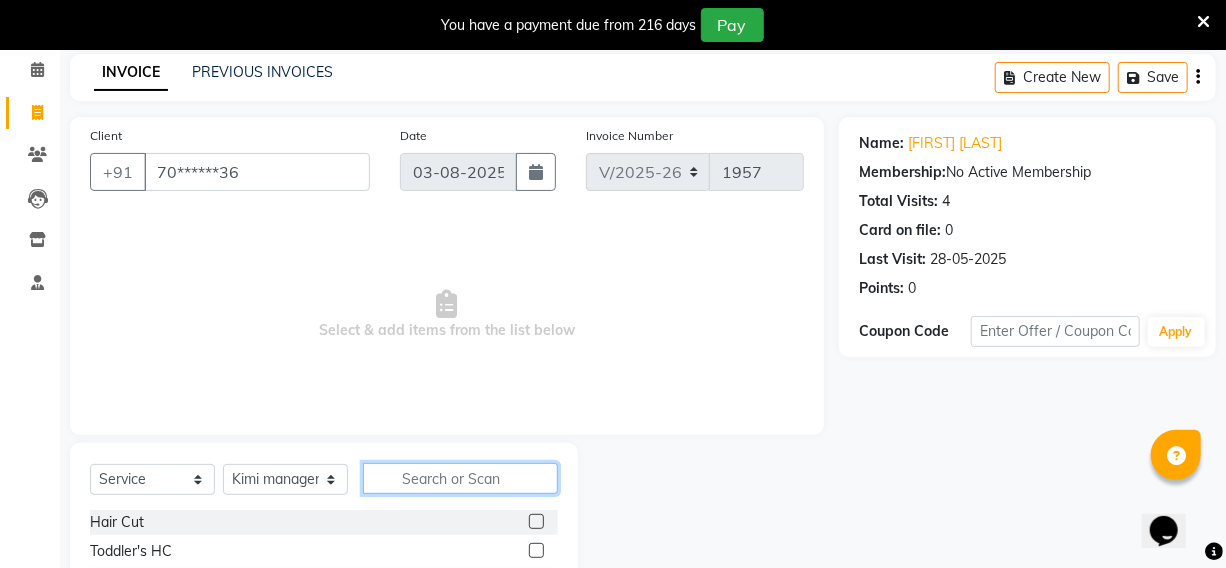 click 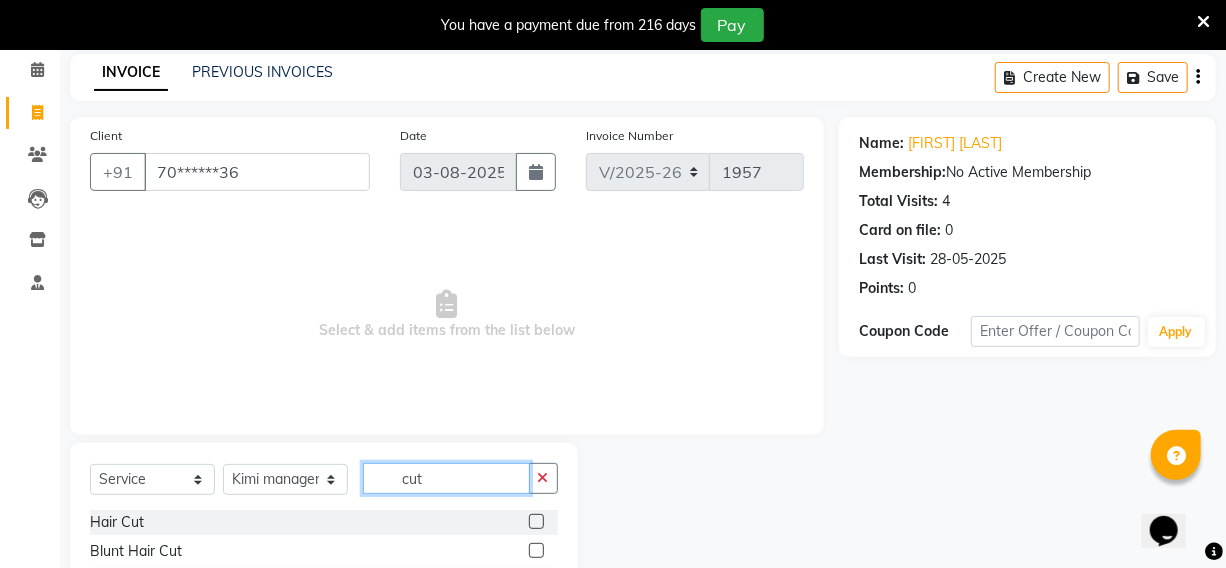 scroll, scrollTop: 199, scrollLeft: 0, axis: vertical 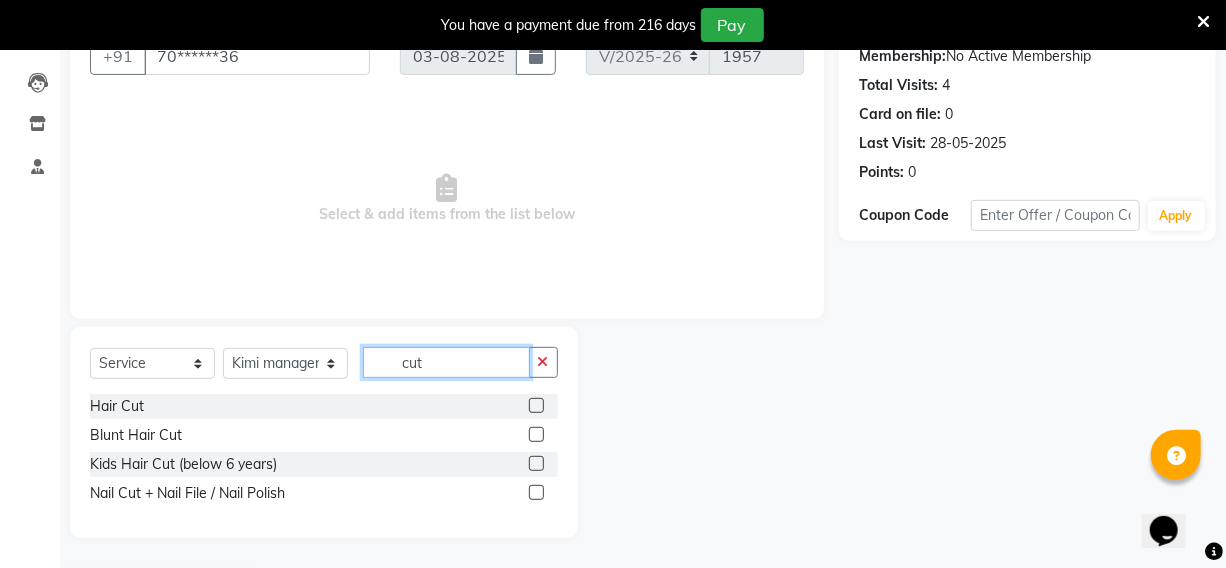type on "cut" 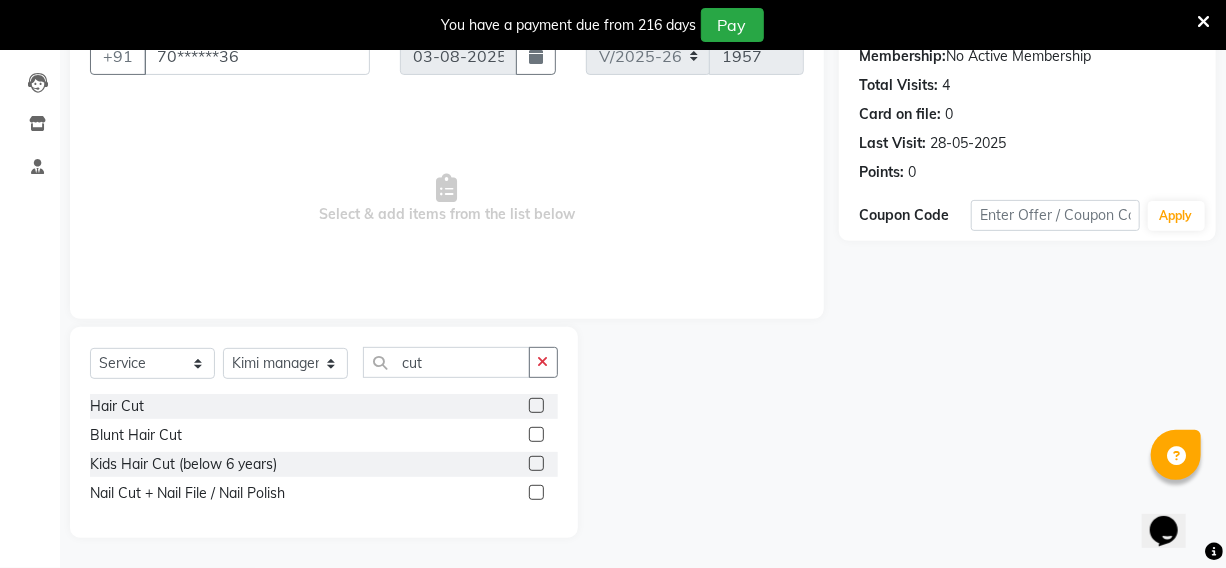 click 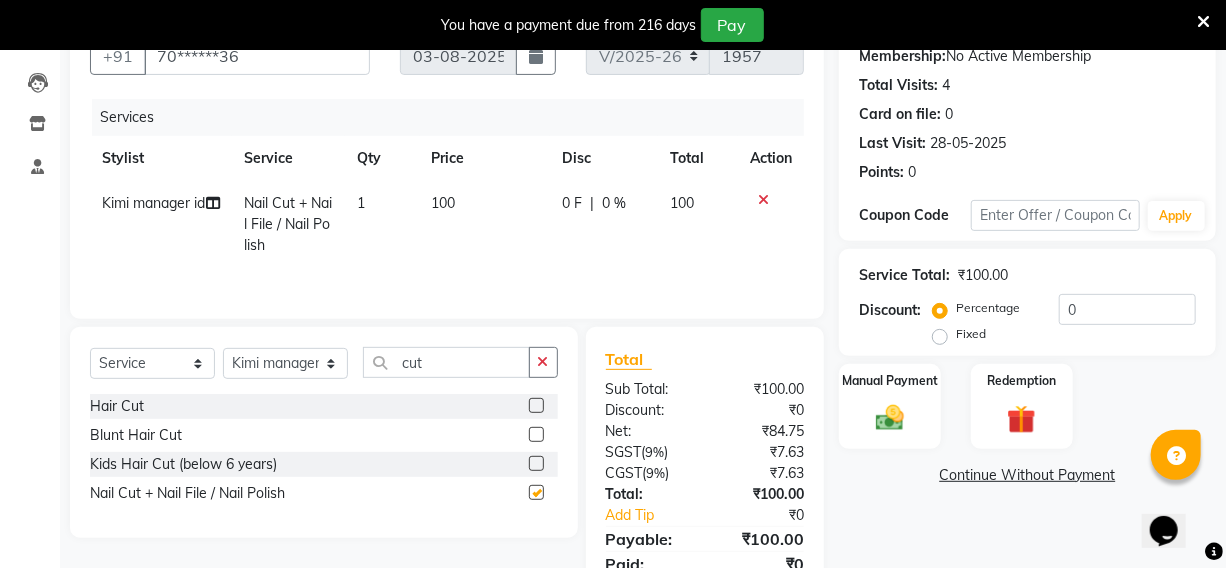 checkbox on "false" 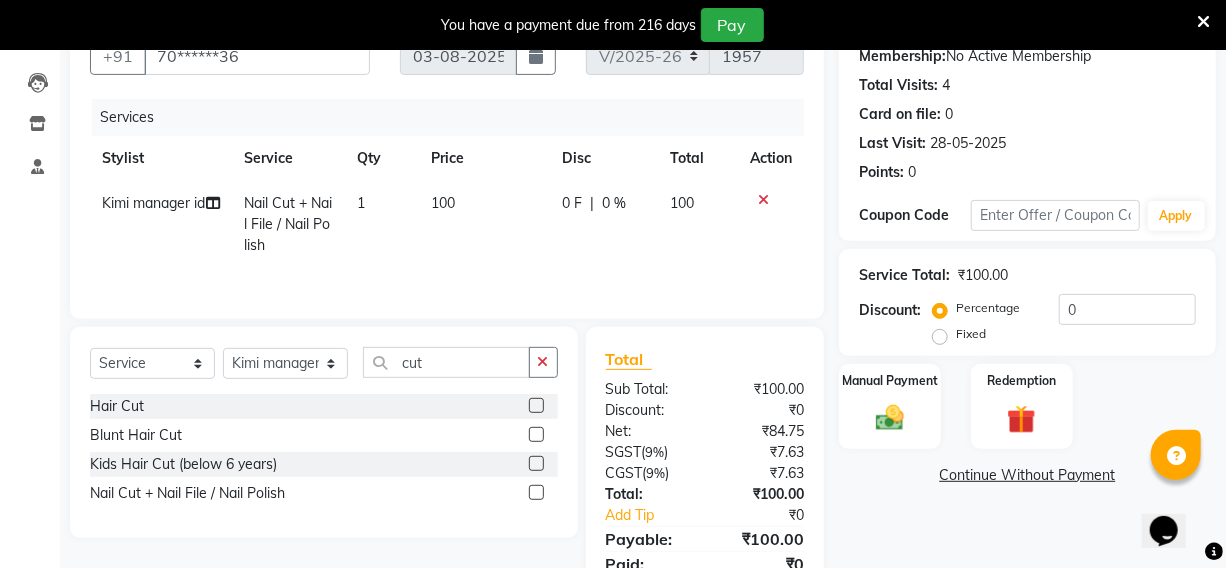 click on "100" 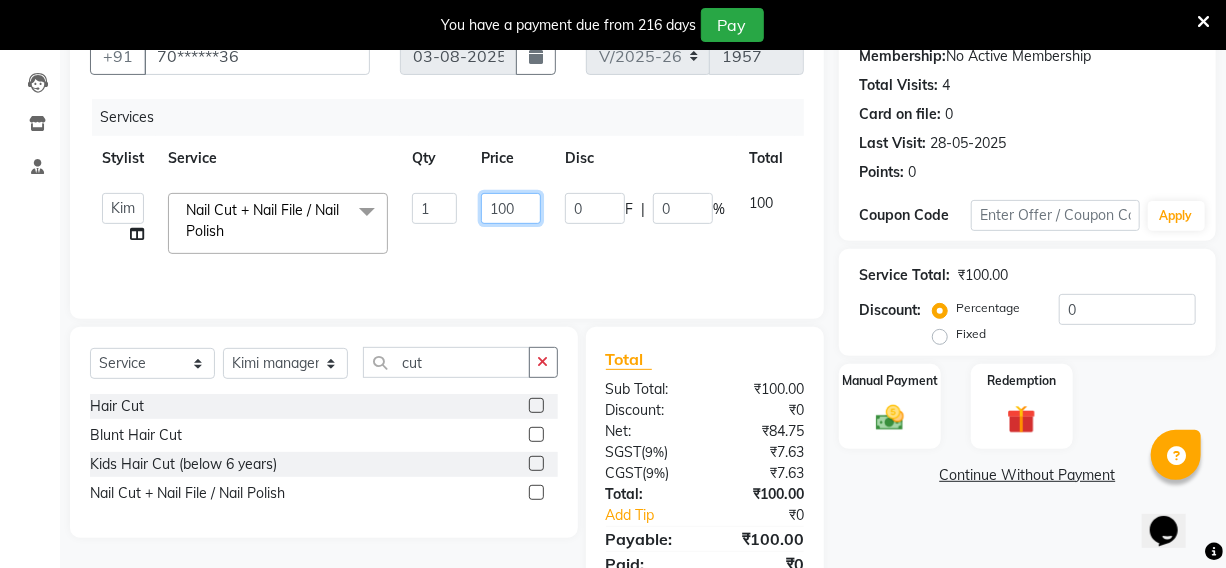 click on "100" 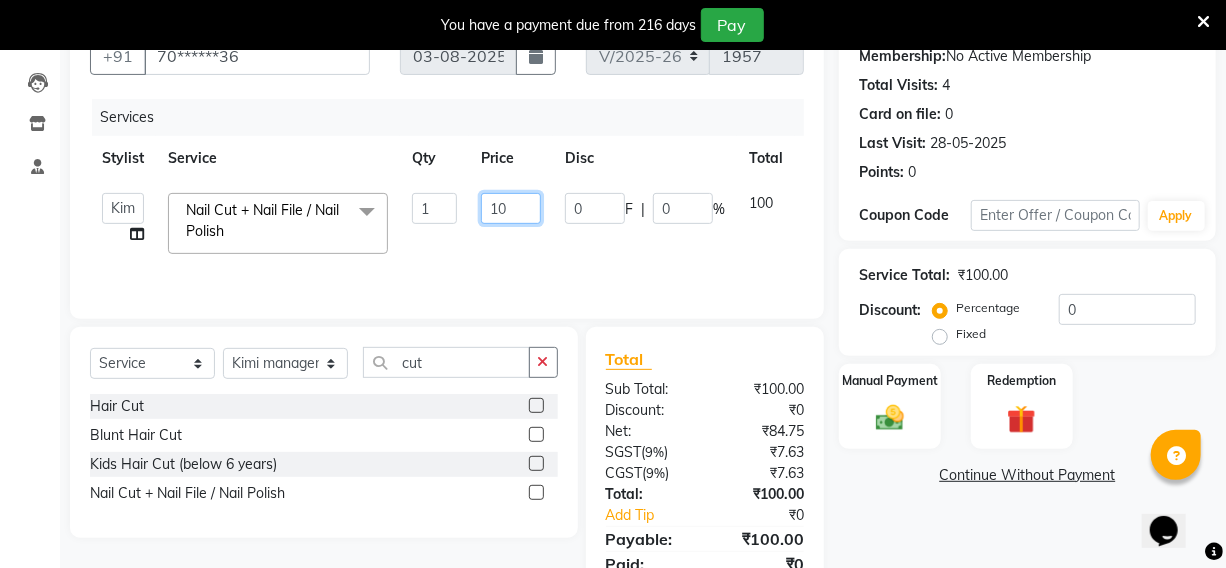 type on "1" 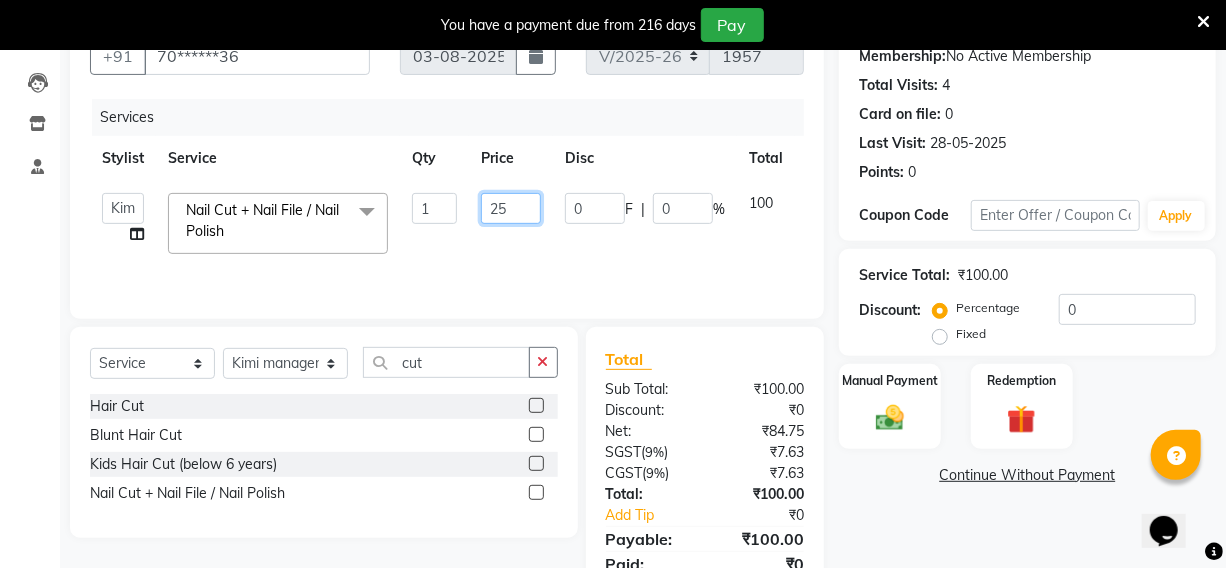 type on "250" 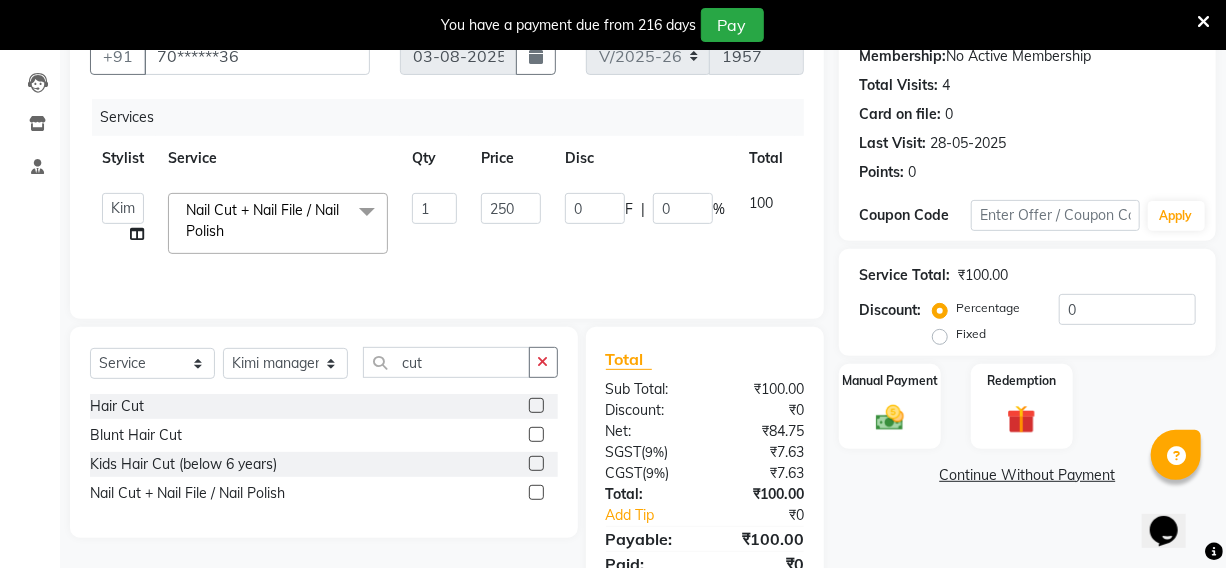 click on "Services Stylist Service Qty Price Disc Total Action  [FIRST]   Hriatpuii   Jeho   Khup   Kimi manager id   Lydia   Mani   Mercy   NCY   Rehya   Sathiya   Zomuani   Zovi  Nail Cut + Nail File / Nail Polish  x Hair Cut Toddler's HC Head Shave (Kids) Head Shave (Adults) Creative Style Director Senior Stylist Stylist Blunt Hair Cut Fringe Kids Hair Cut (below 6 years) Men's Hair wash  & Hair Setting Shampoo  Conditioning Blow-dry Ironing Tong Curls Beard Grooming Beard Spa Beard  Mustache Color Root Touch-Up Ammonia Root Touch-Up Ammonia Free Root Touch-Up PPD Free Root Touch-Up Vegan Highlights Creative Hair Color Henna Hair Spa ( Loreal ) Hair Spa ( Wella Oil Reflection ) Hair Spa - Nourishing  Repair Hair Spa - Smooth  Shine Hair Spa ( Keratin Rich ) Hair Spa ( Wella Fusion ) Hair Spa ( Wella Elements ) Anti Hair Loss Anti-Dandruff Olaplex Hair Detox Spa ( Iluvia) Hair Spa - Shea Butter Hair Perming Hair Straightening/Smoothening Hair Keratin Hair Botox Essential Pearl Aloe Vera Instant Glow Gold Oxy-Life" 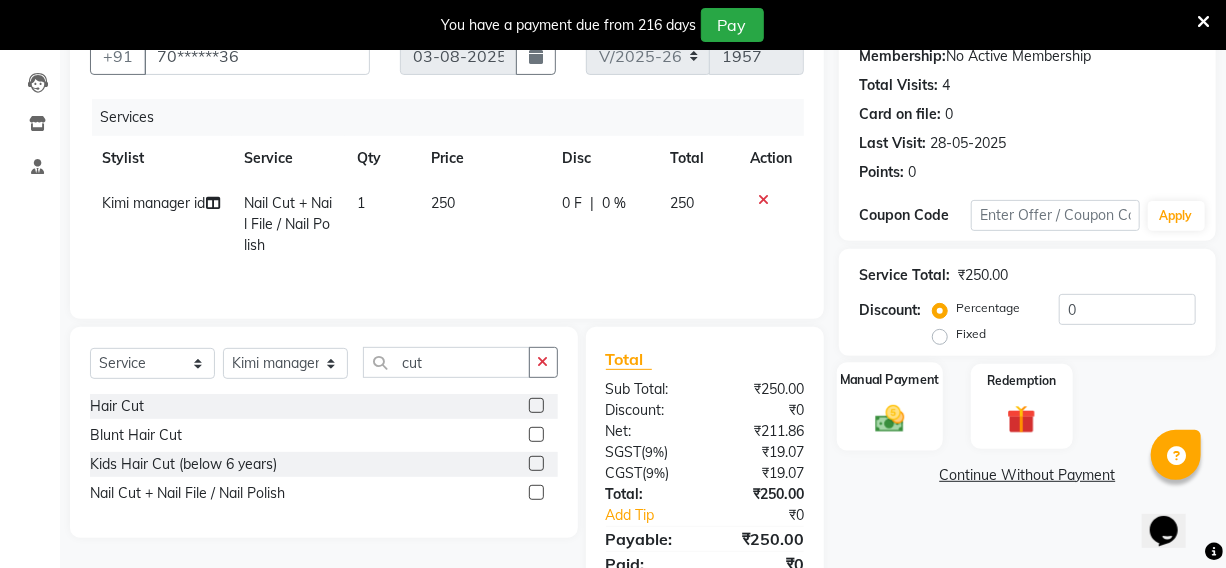 click on "Manual Payment" 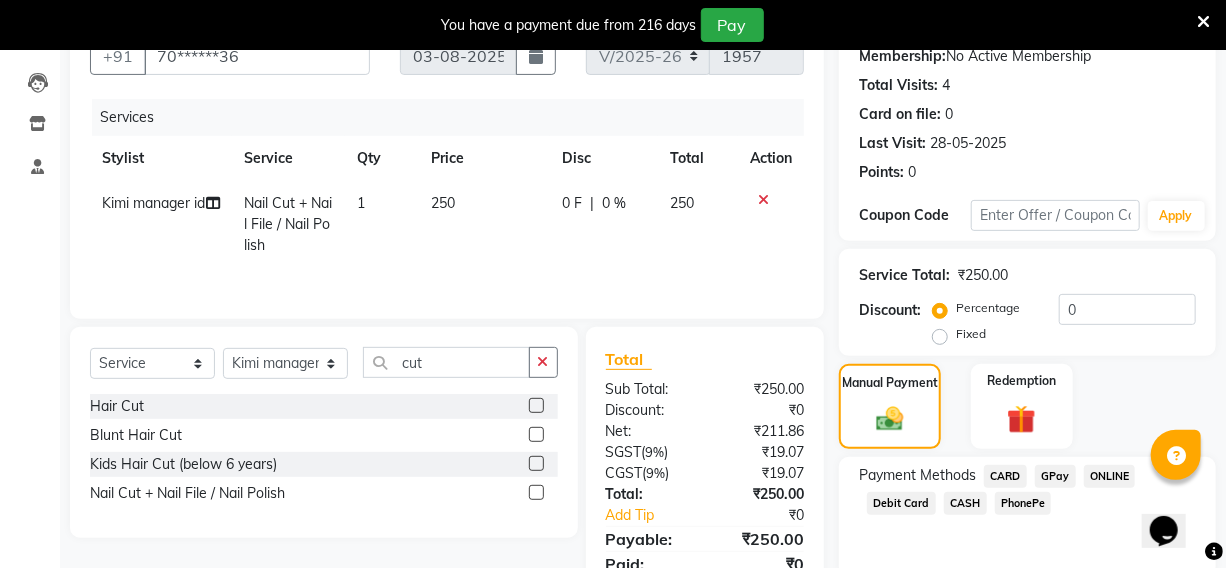 click on "PhonePe" 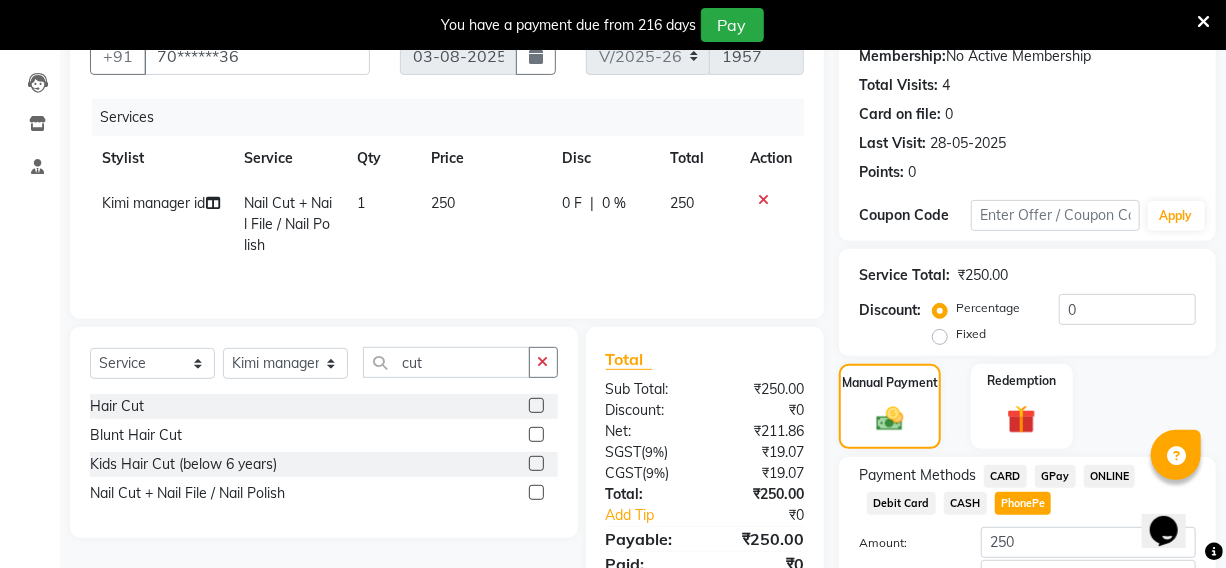 scroll, scrollTop: 334, scrollLeft: 0, axis: vertical 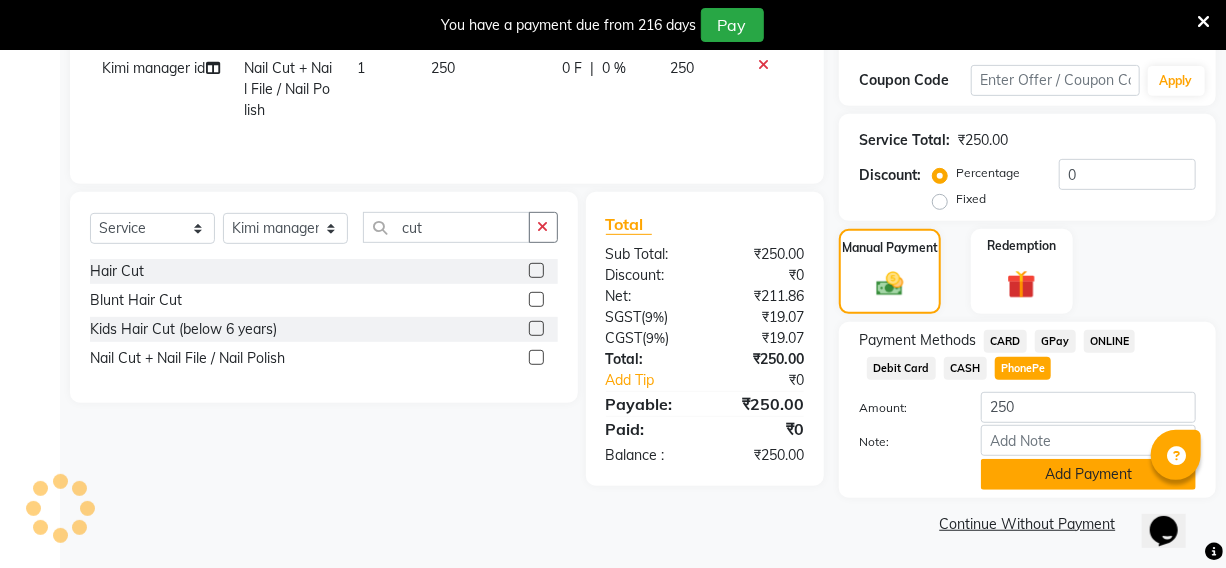 click on "Add Payment" 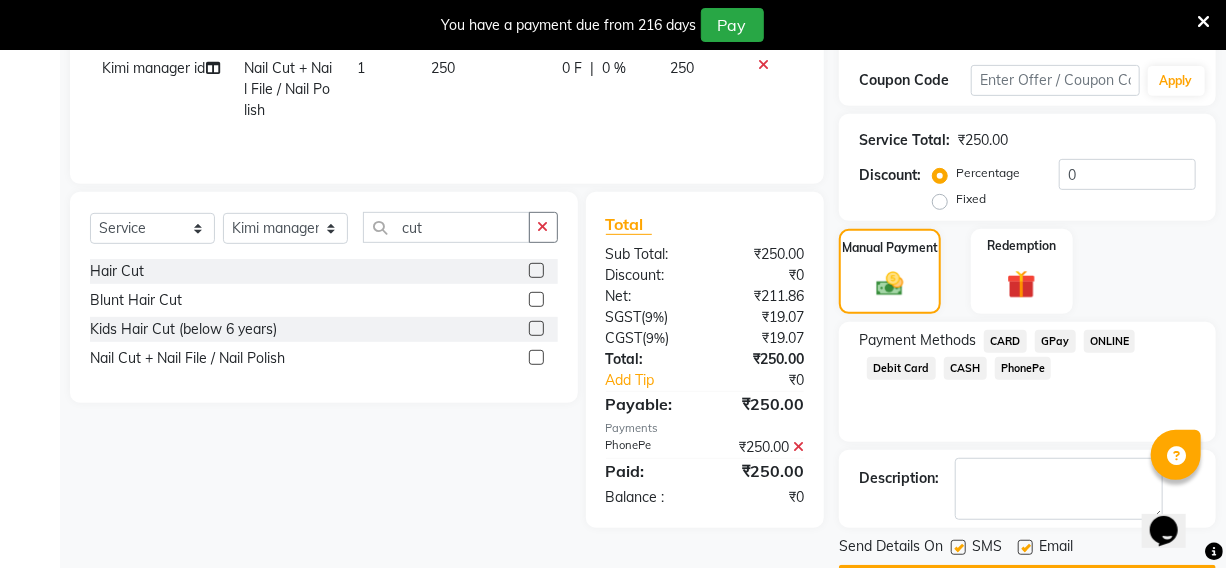 scroll, scrollTop: 390, scrollLeft: 0, axis: vertical 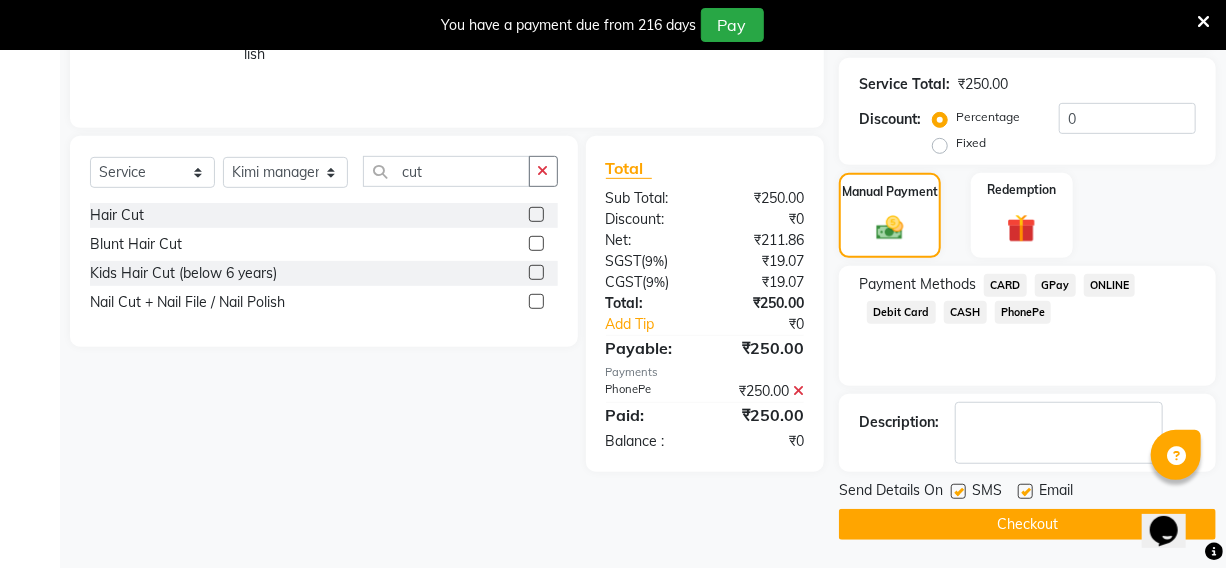 click on "Checkout" 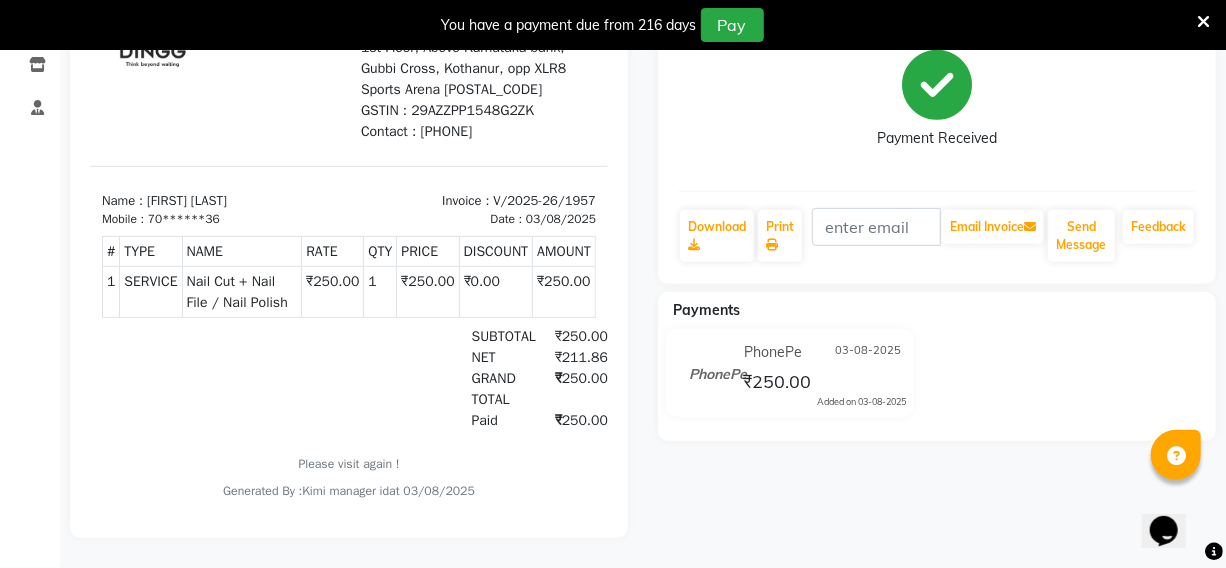 scroll, scrollTop: 0, scrollLeft: 0, axis: both 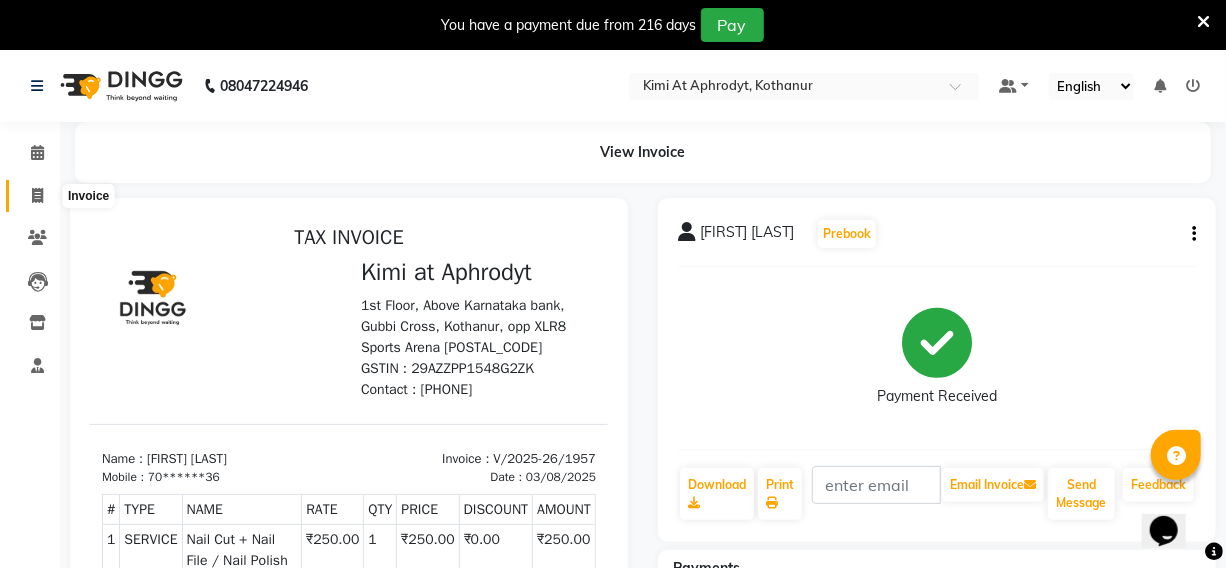 click 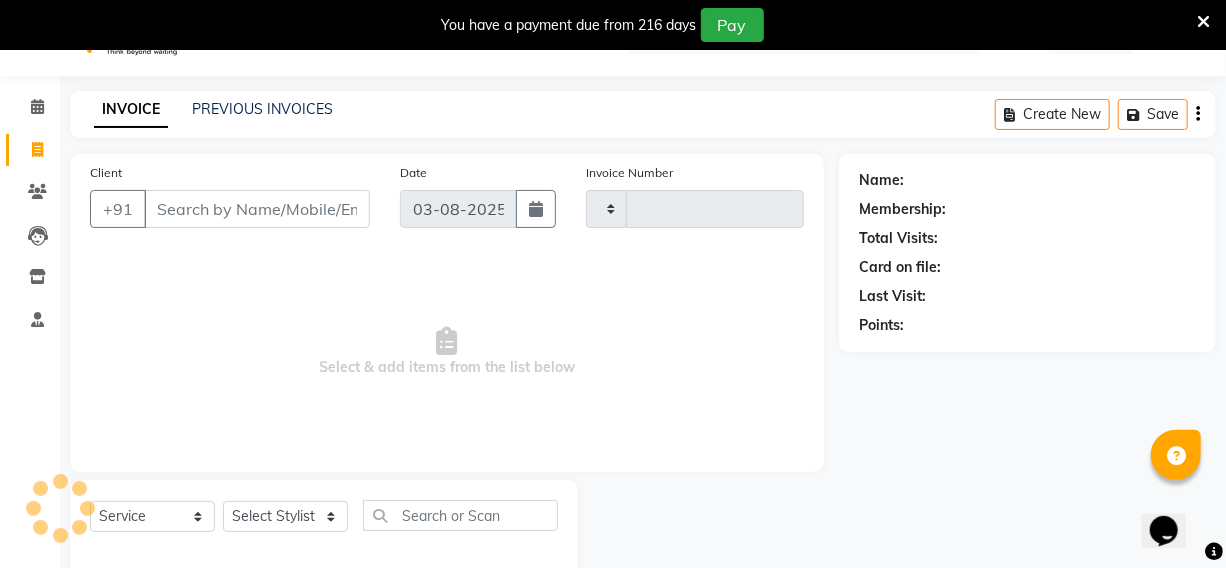 type on "1958" 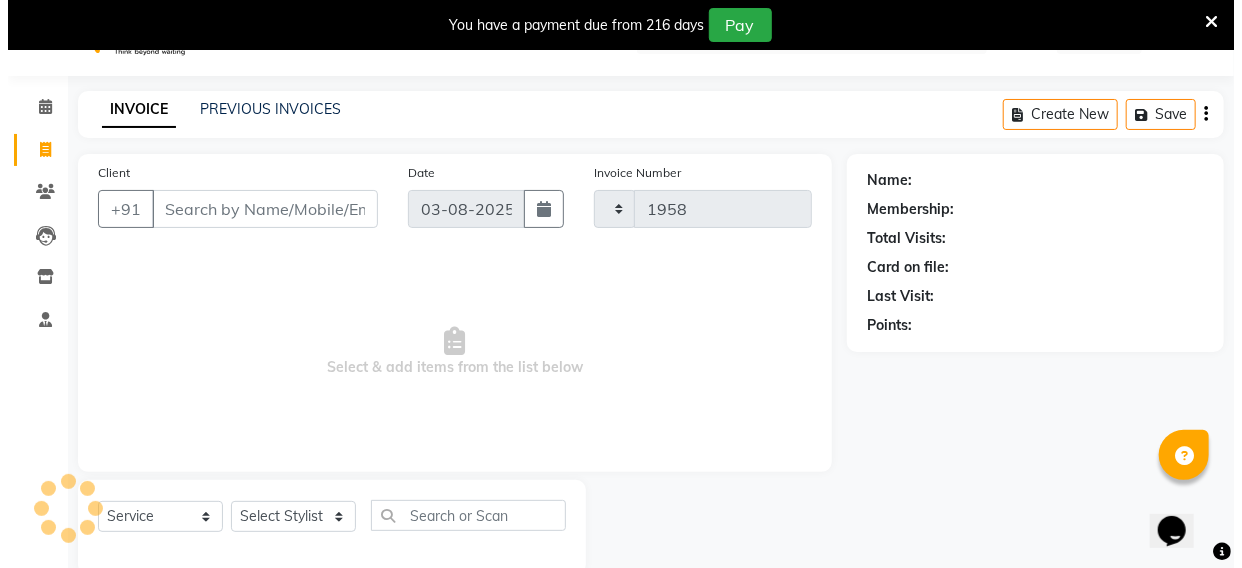 scroll, scrollTop: 83, scrollLeft: 0, axis: vertical 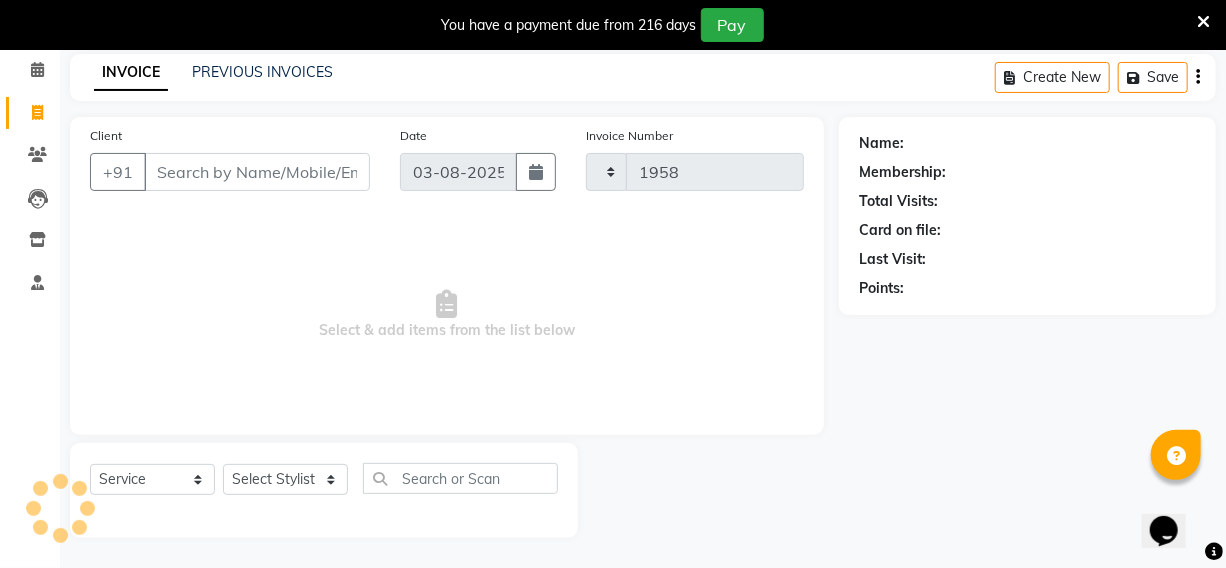 select on "7401" 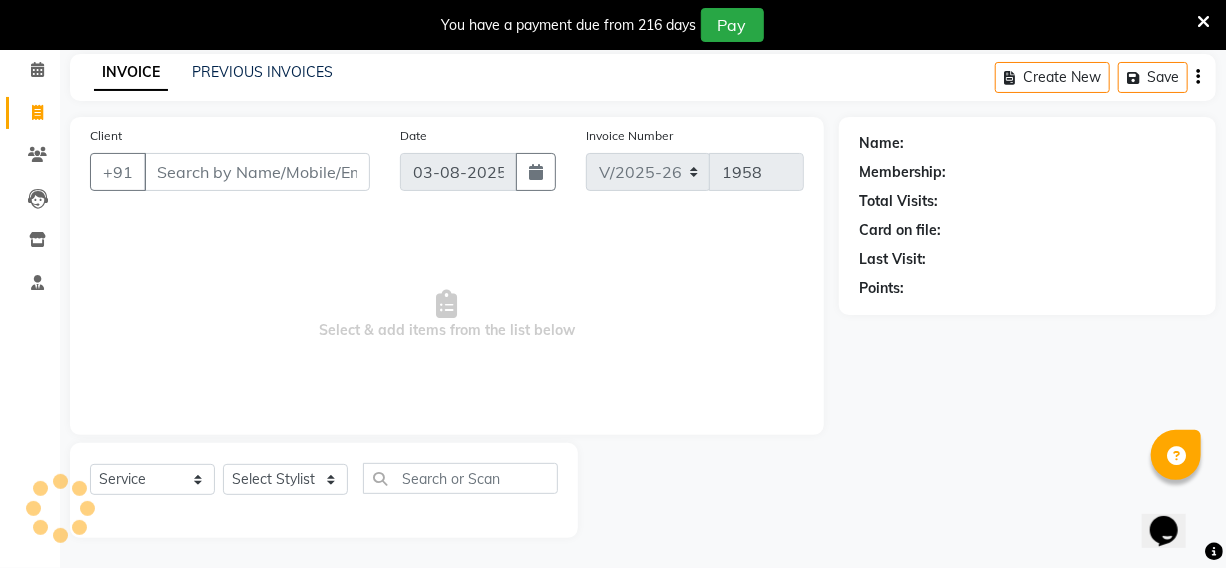 click on "Client" at bounding box center (257, 172) 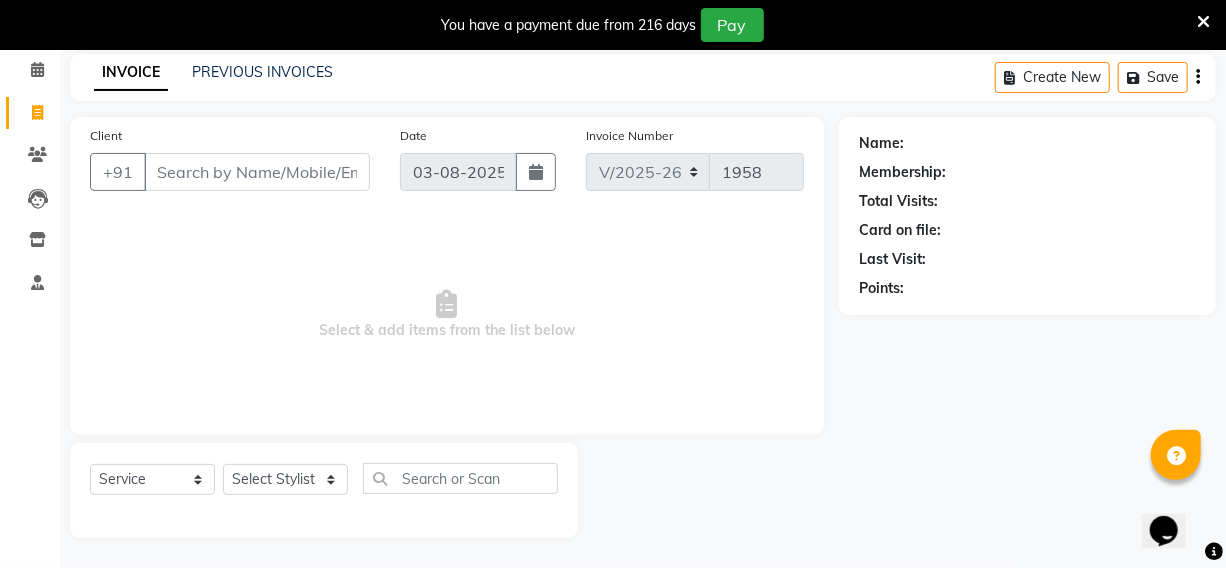 click on "Client" at bounding box center (257, 172) 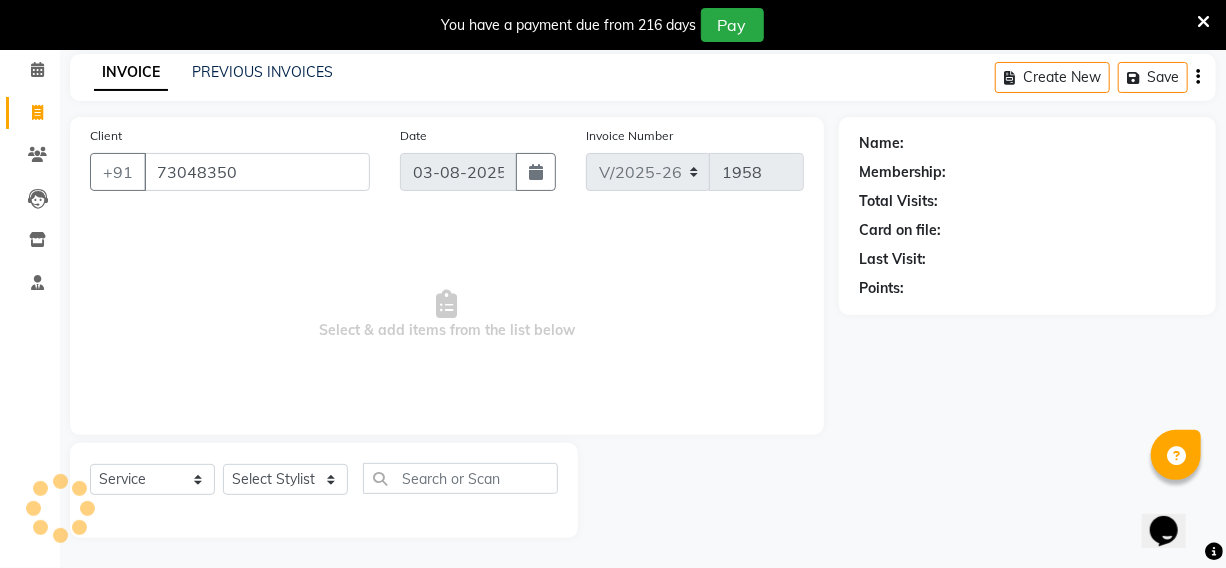 type on "[PHONE]" 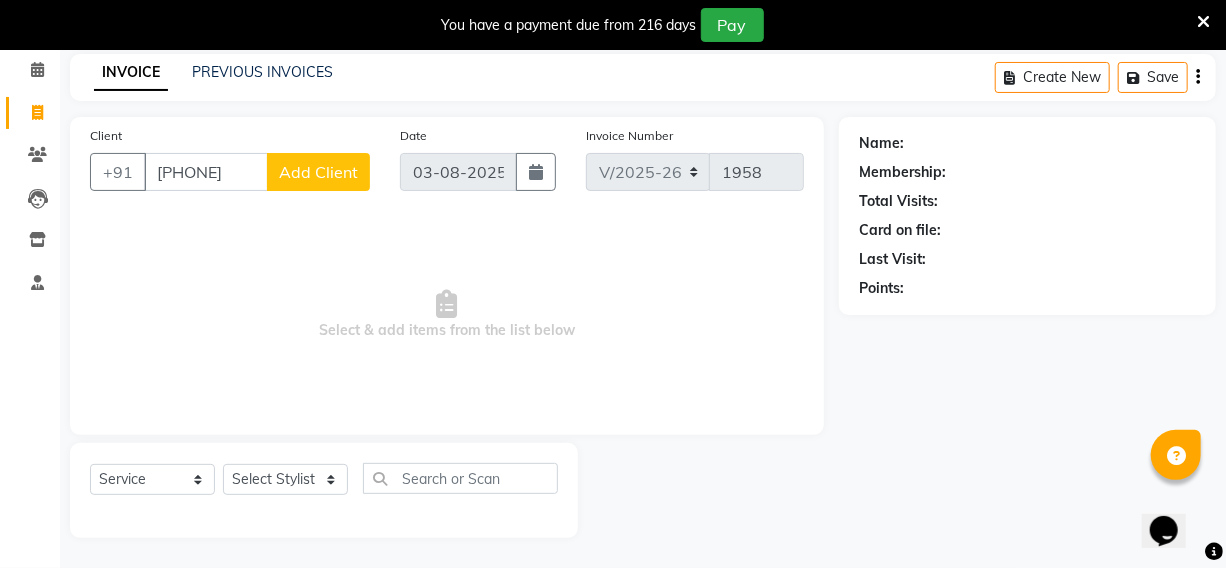 click on "[PHONE]" at bounding box center (206, 172) 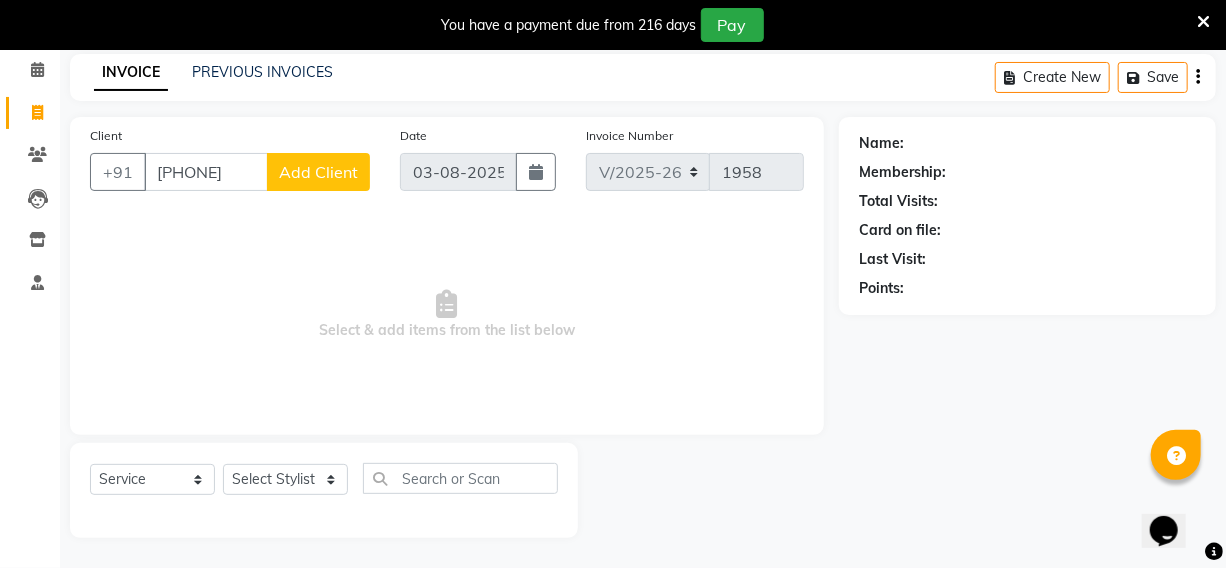 click on "Add Client" 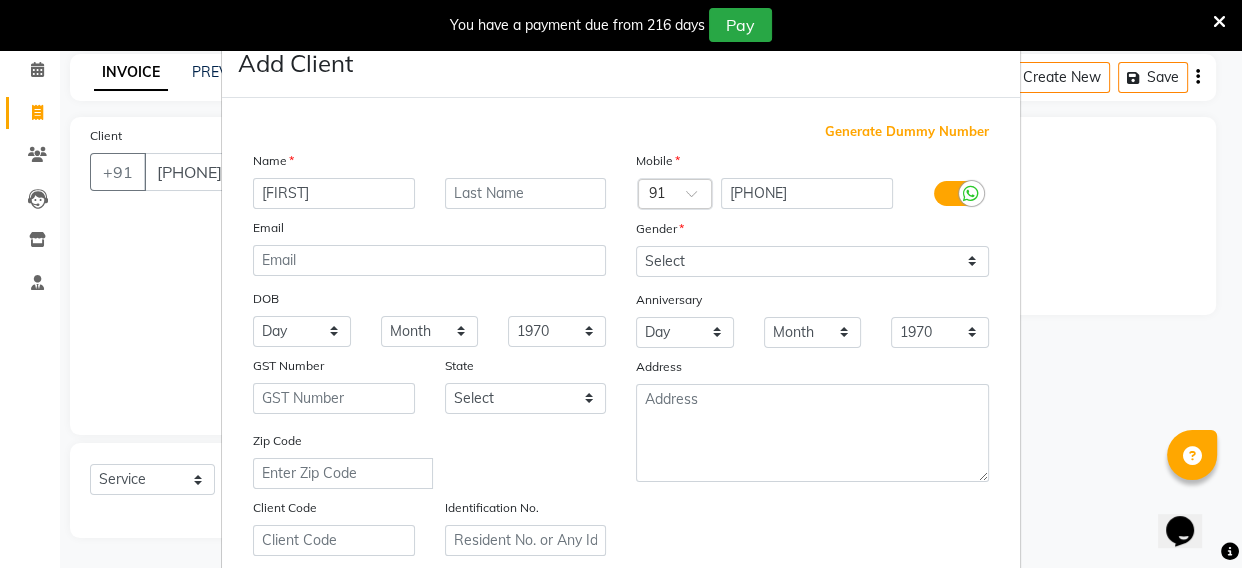 type on "[FIRST]" 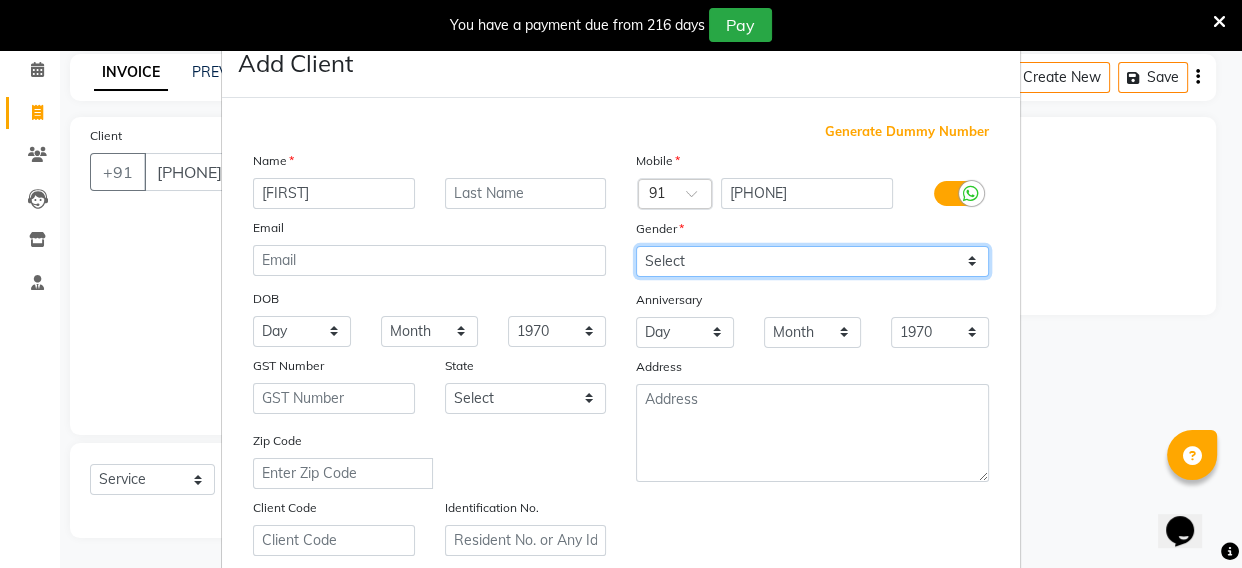 click on "Select Male Female Other Prefer Not To Say" at bounding box center (812, 261) 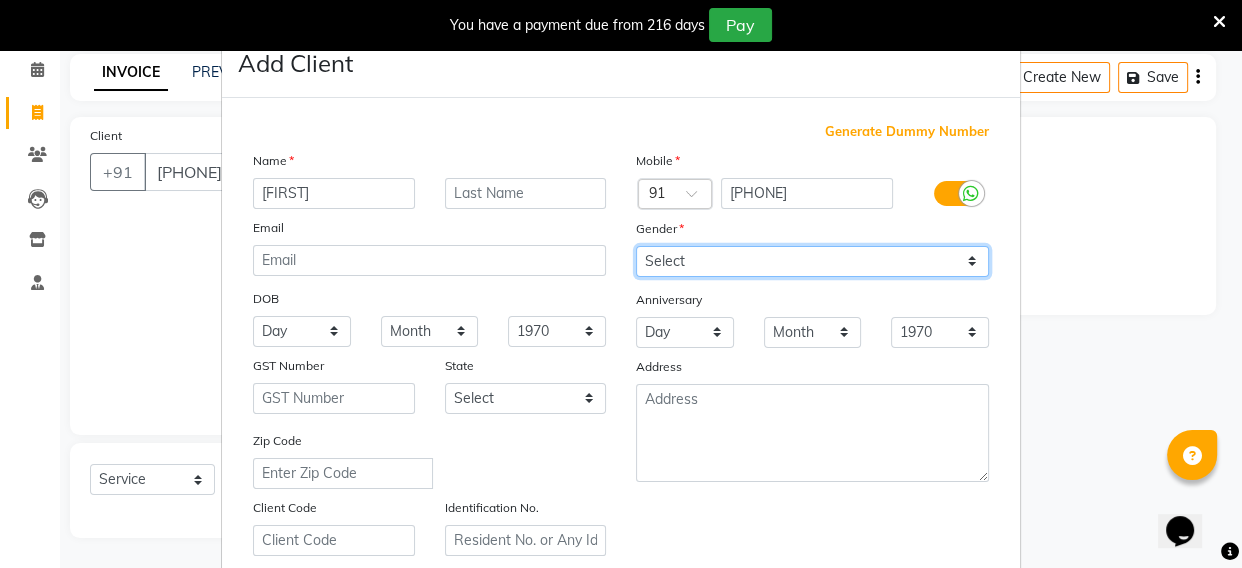 select on "male" 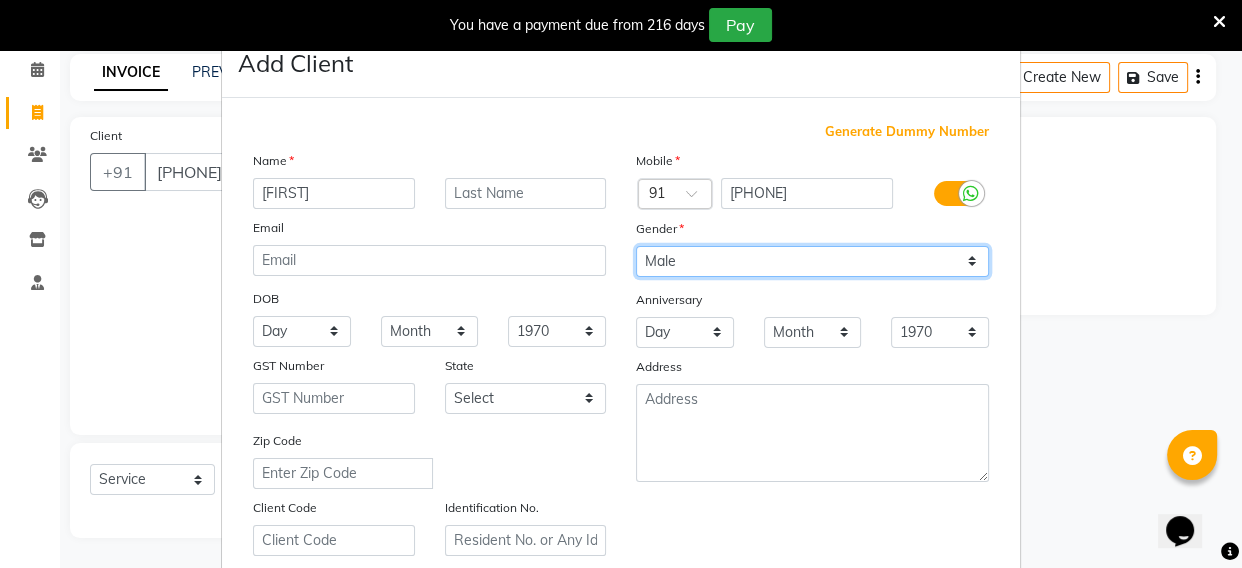click on "Select Male Female Other Prefer Not To Say" at bounding box center [812, 261] 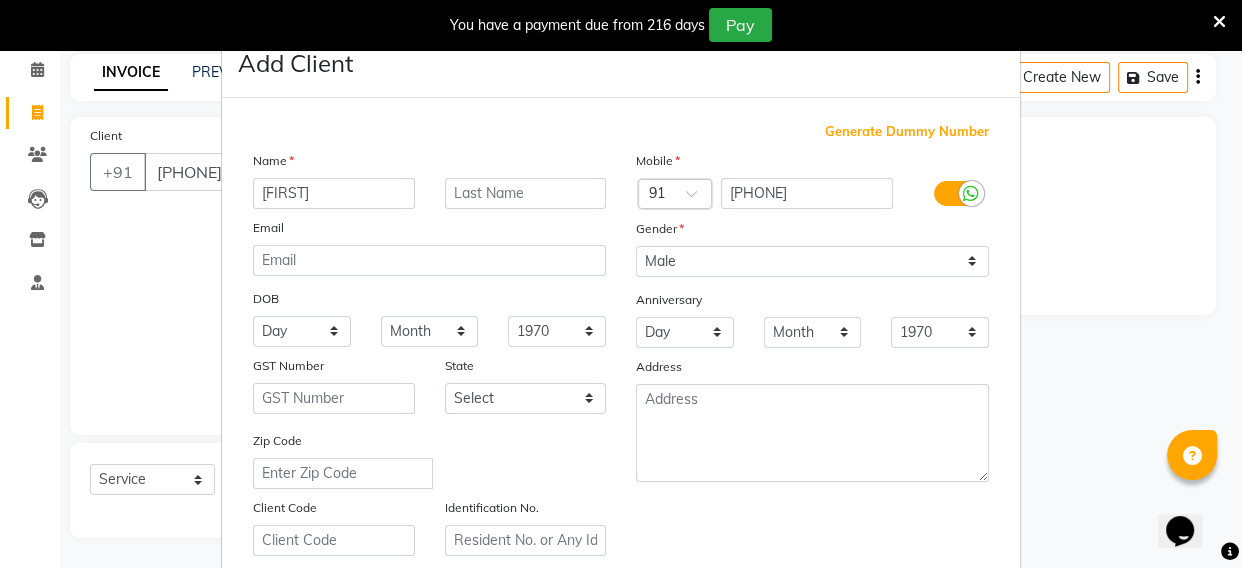 click on "Anniversary" at bounding box center [669, 300] 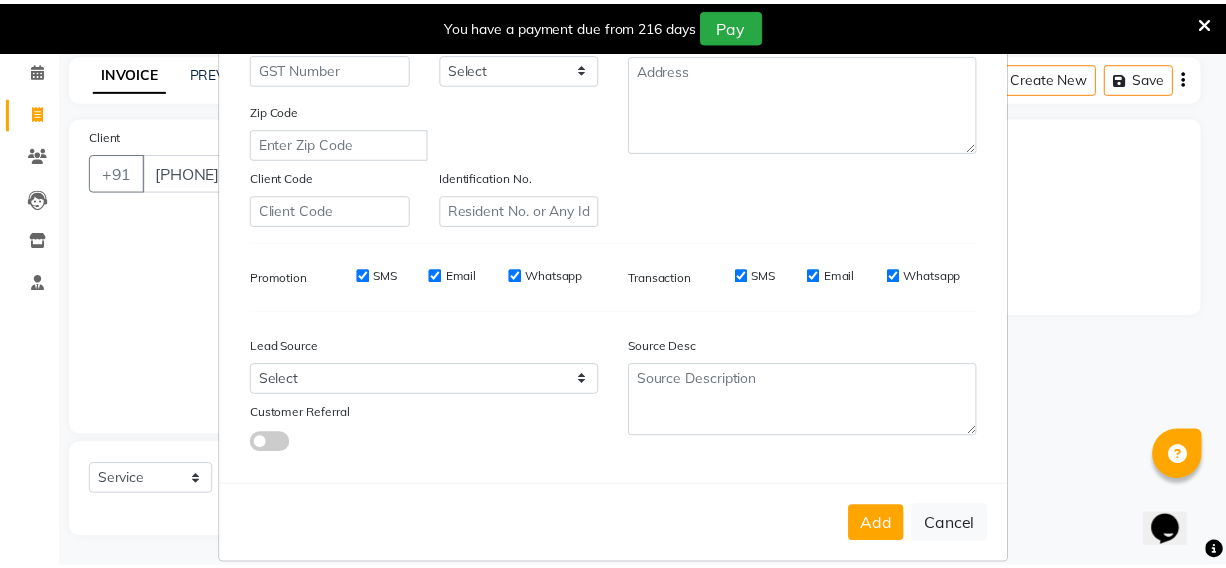 scroll, scrollTop: 360, scrollLeft: 0, axis: vertical 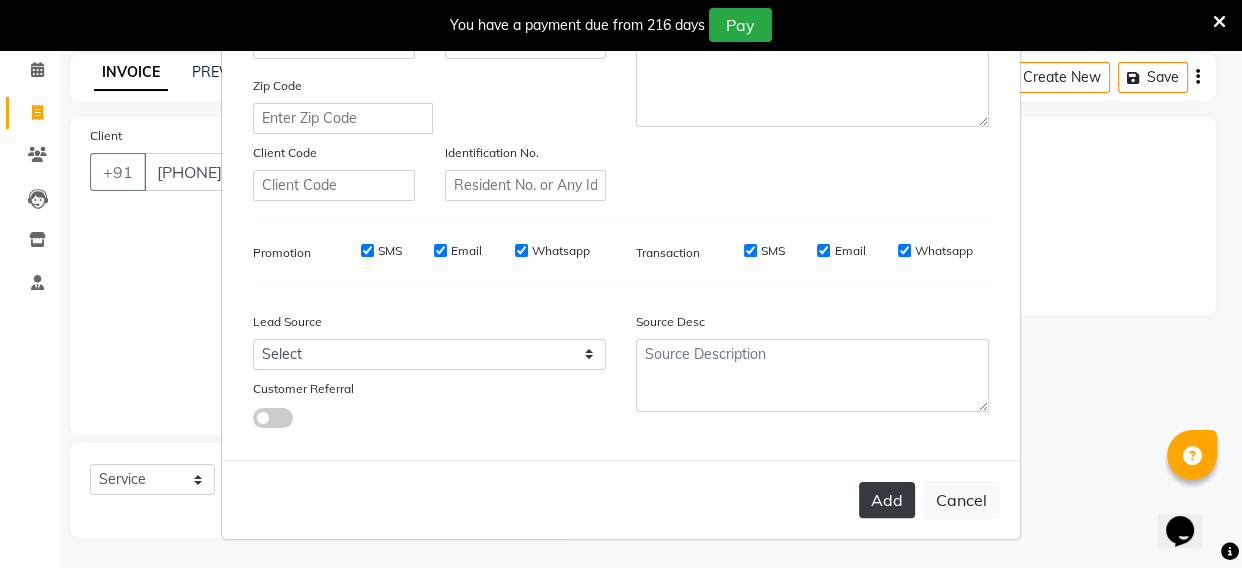 click on "Add" at bounding box center [887, 500] 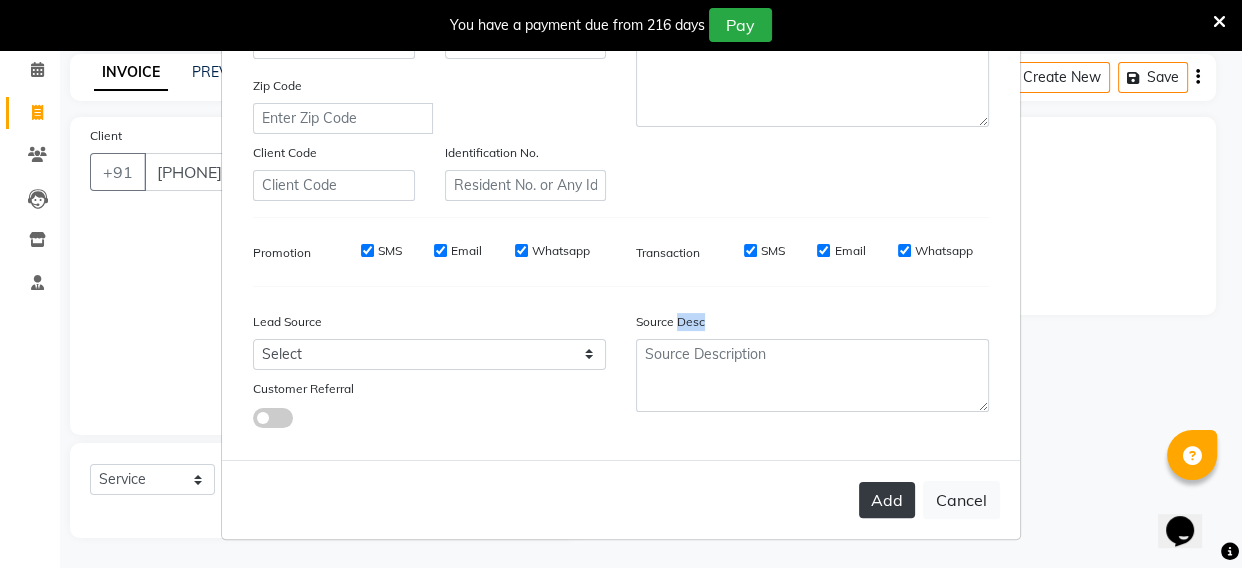 click on "Add   Cancel" at bounding box center (621, 499) 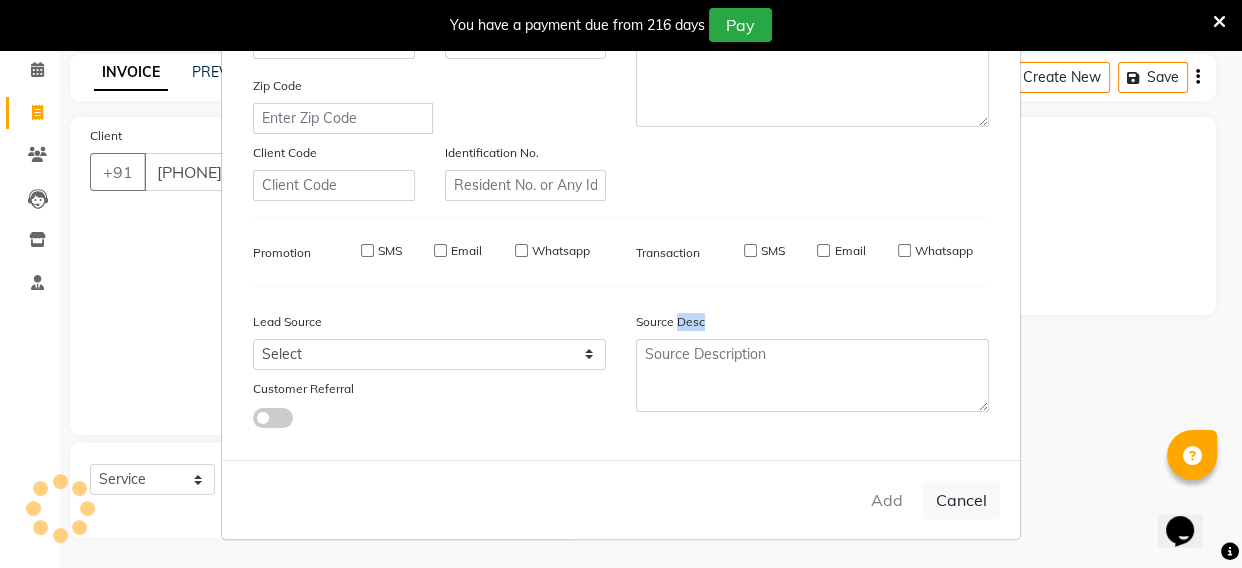 type on "73******02" 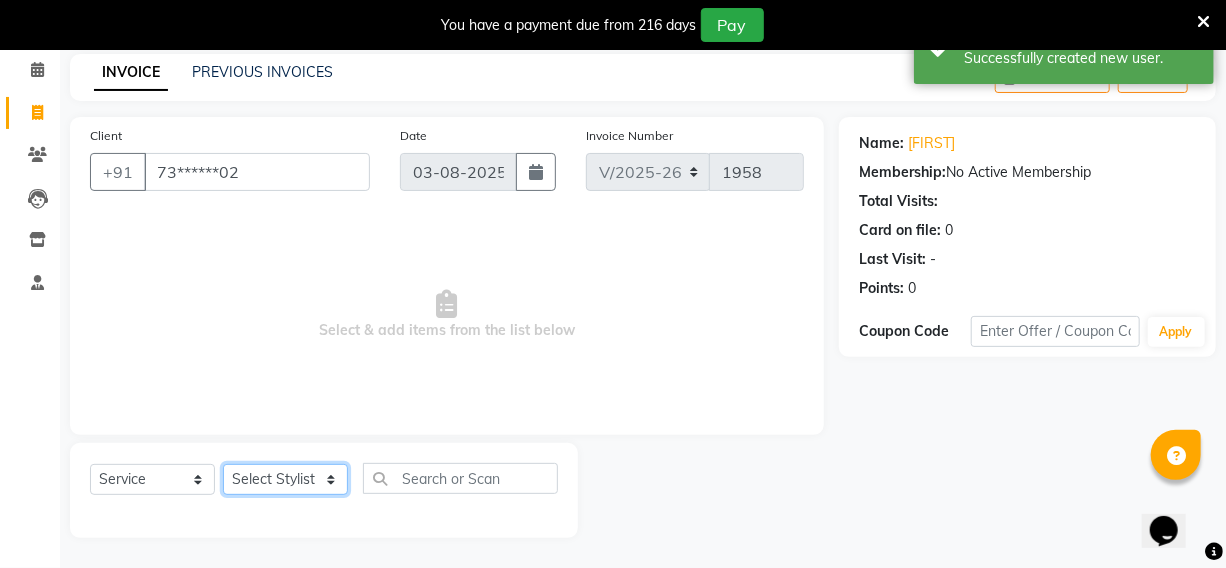 click on "Select Stylist [FIRST] Hriatpuii Jeho Khup Kimi manager id Lydia Mani Mercy NCY Rehya Sathiya Zomuani Zovi" 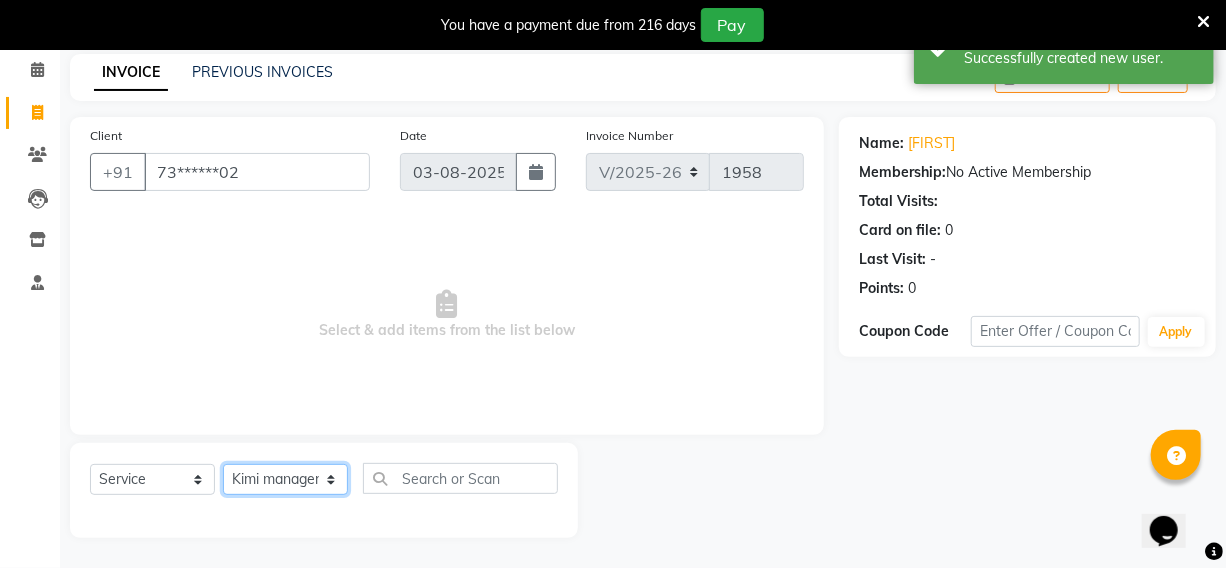 click on "Select Stylist [FIRST] Hriatpuii Jeho Khup Kimi manager id Lydia Mani Mercy NCY Rehya Sathiya Zomuani Zovi" 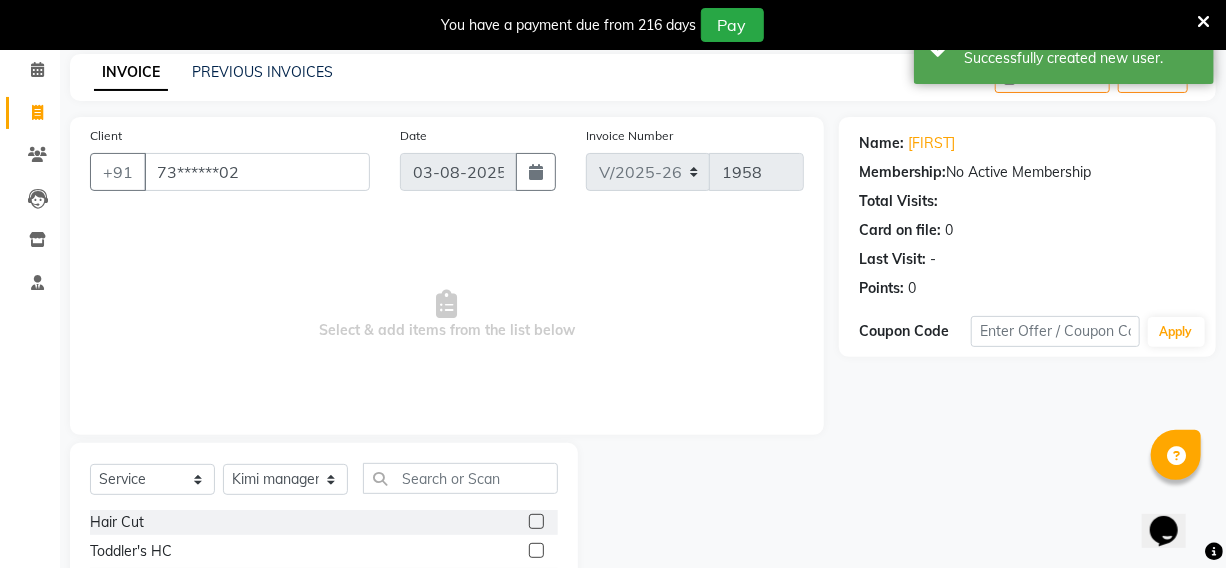 click 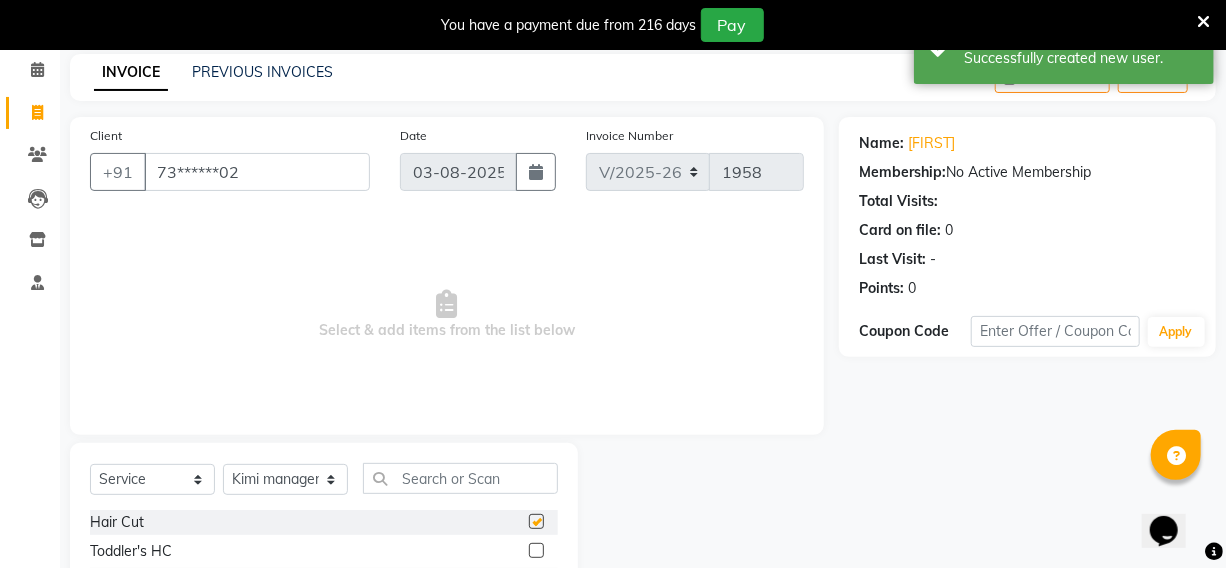 click 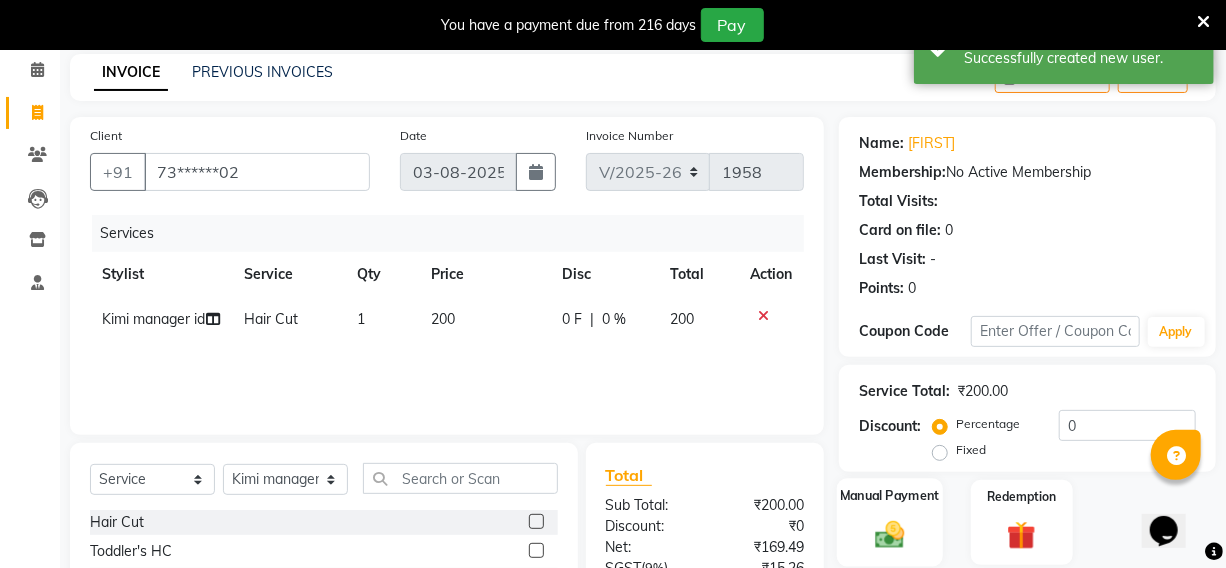 click on "Manual Payment" 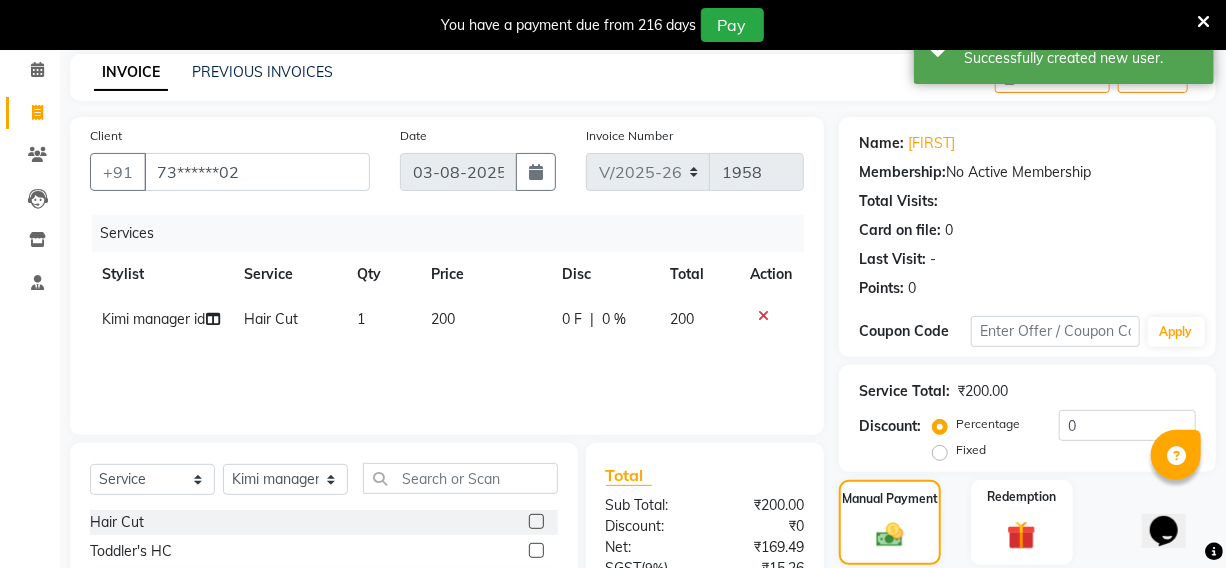 scroll, scrollTop: 265, scrollLeft: 0, axis: vertical 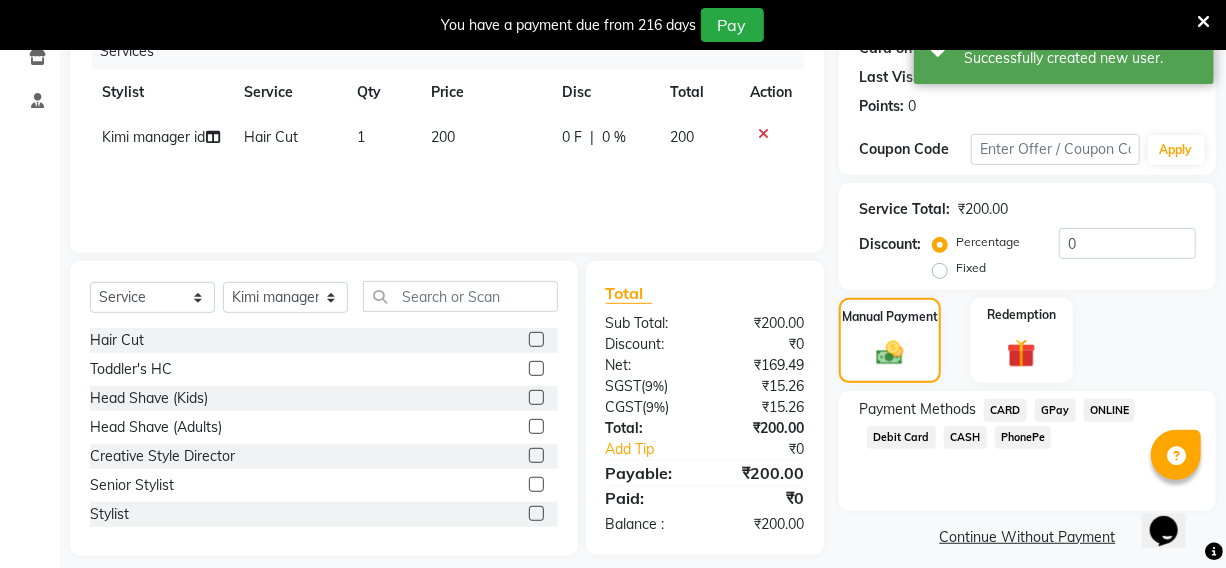click on "GPay" 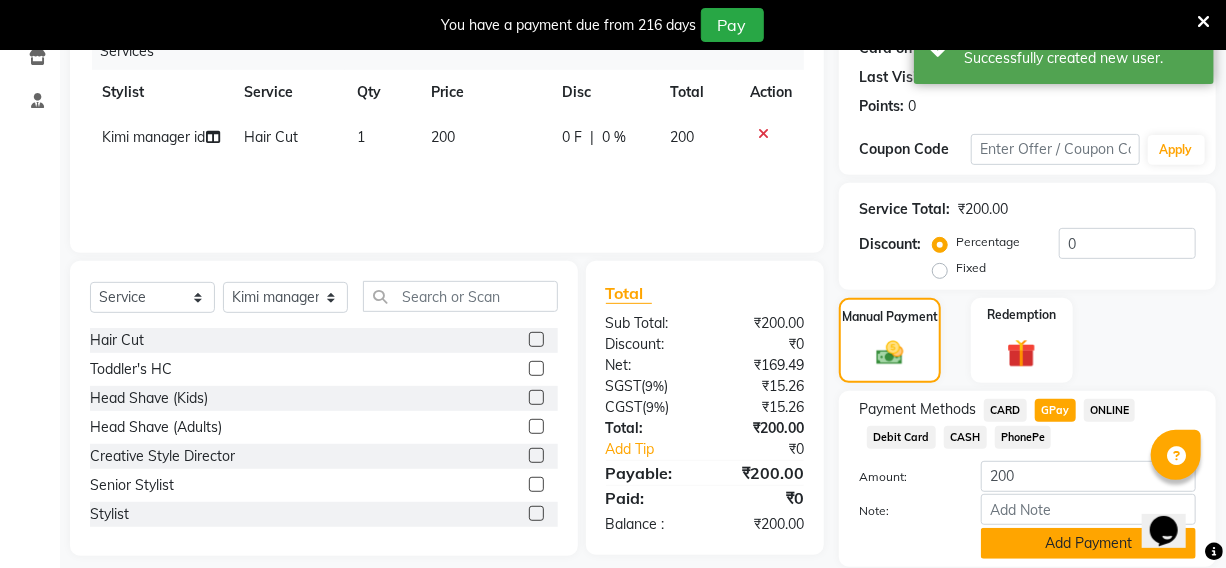 click on "Add Payment" 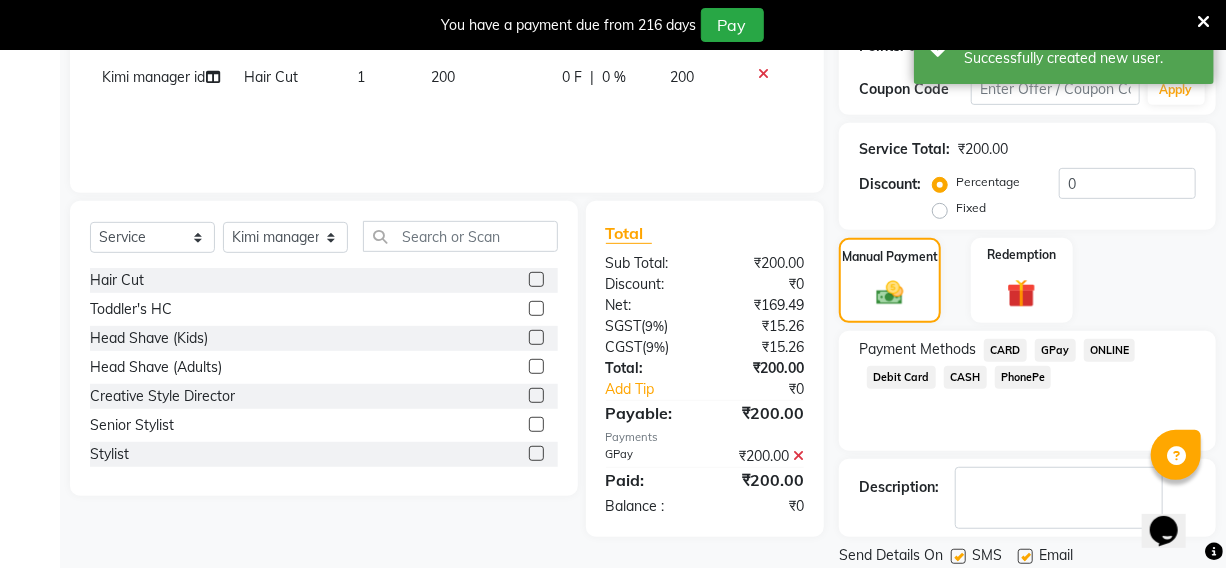 scroll, scrollTop: 390, scrollLeft: 0, axis: vertical 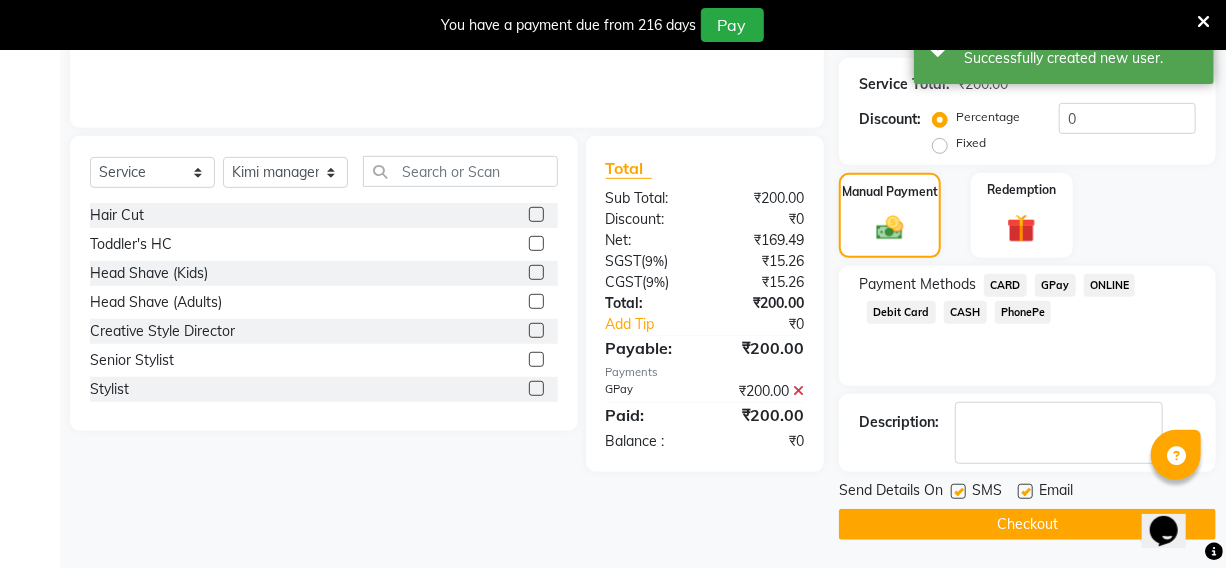click on "Checkout" 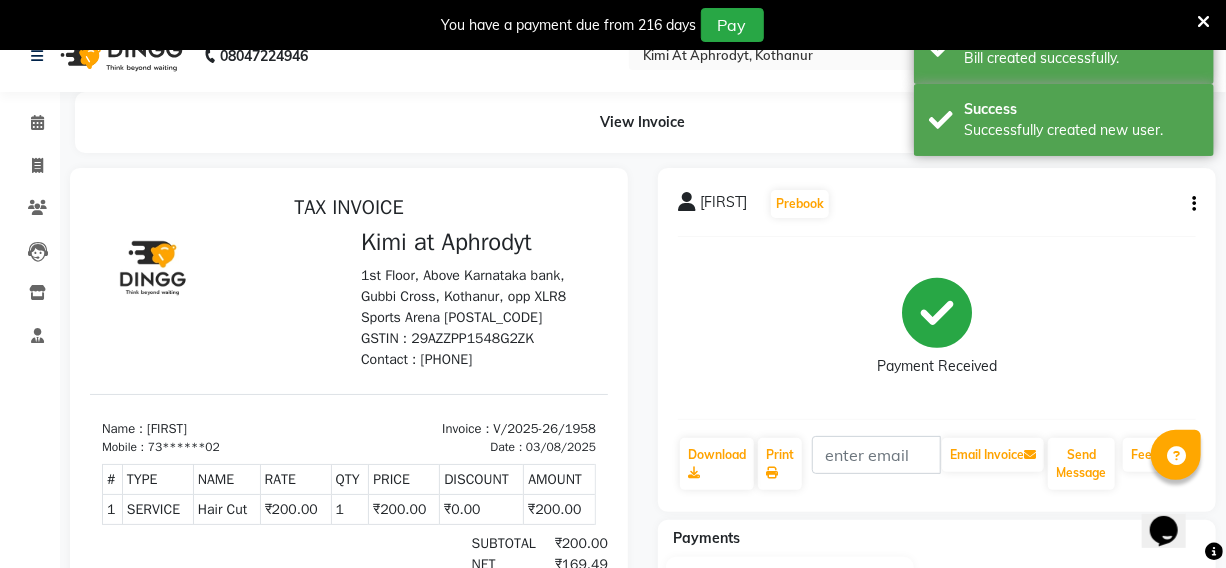 scroll, scrollTop: 0, scrollLeft: 0, axis: both 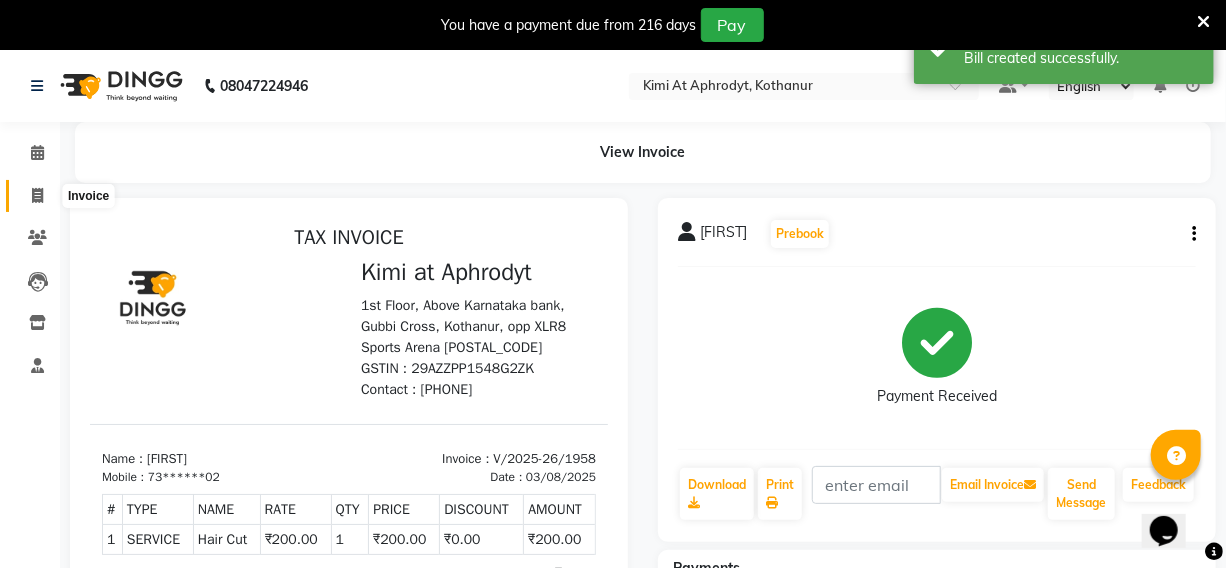 click 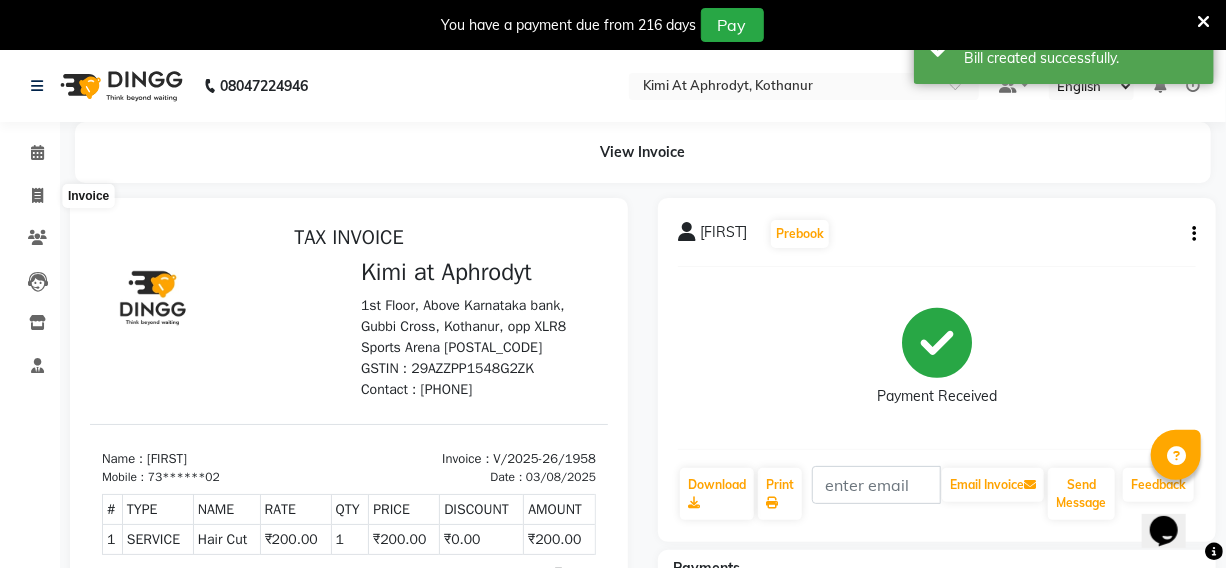 scroll, scrollTop: 0, scrollLeft: 0, axis: both 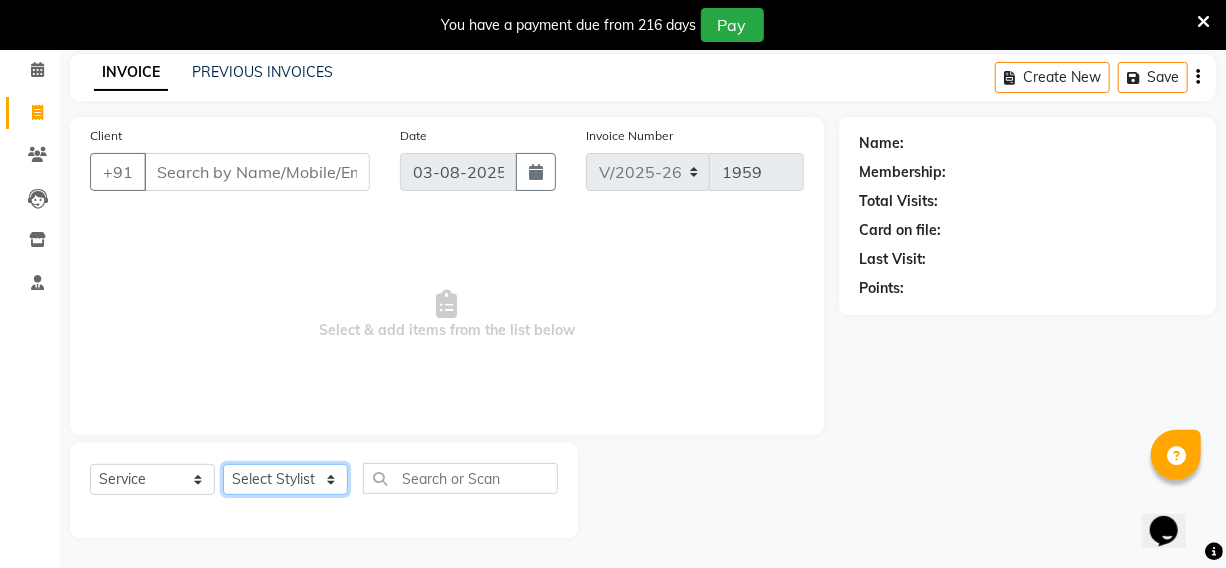 click on "Select Stylist [FIRST] Hriatpuii Jeho Khup Kimi manager id Lydia Mani Mercy NCY Rehya Sathiya Zomuani Zovi" 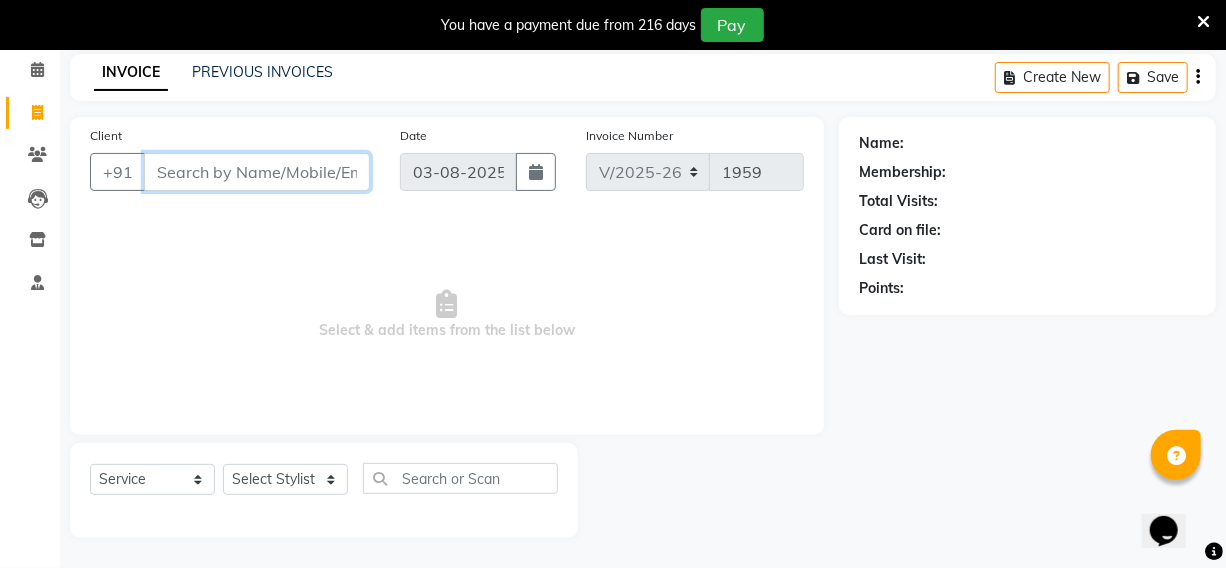 click on "Client" at bounding box center [257, 172] 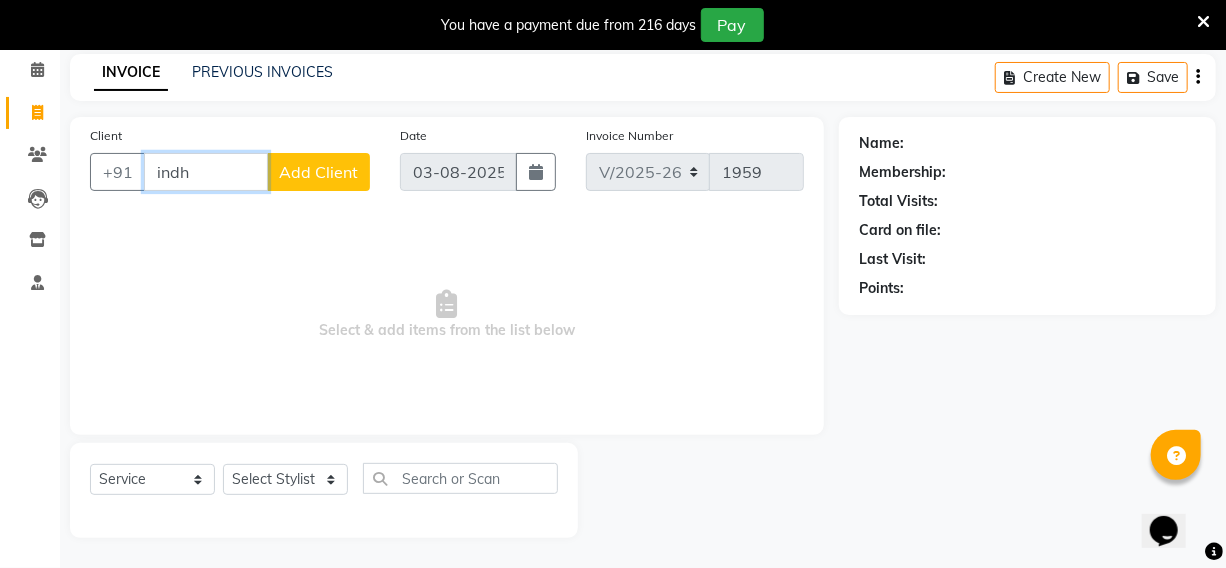 type on "[FIRST]" 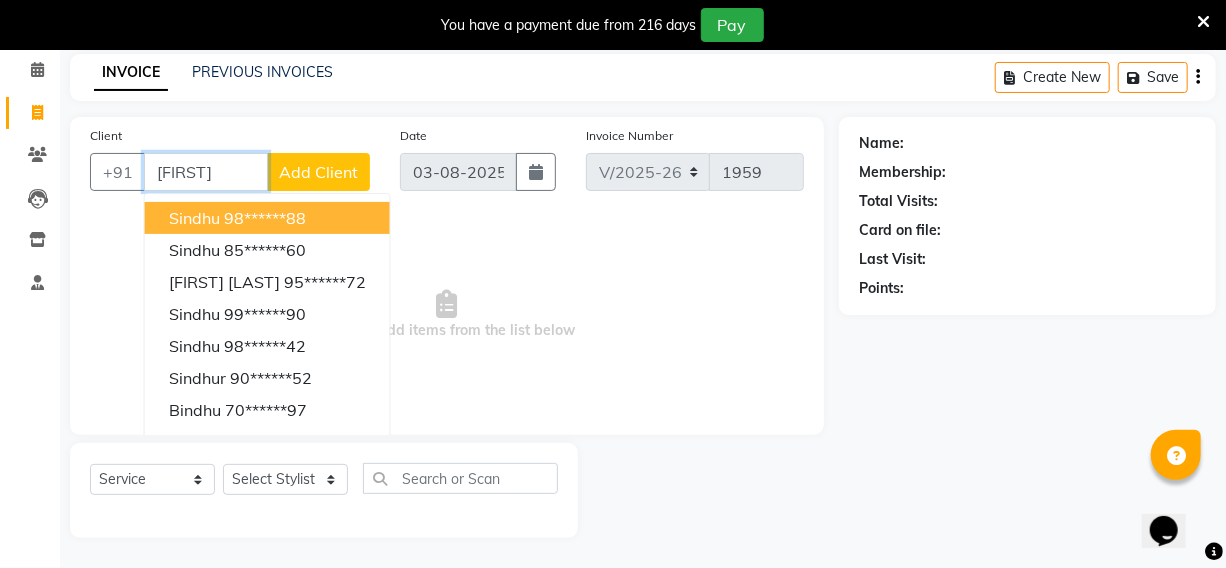 click on "[FIRST]" at bounding box center [206, 172] 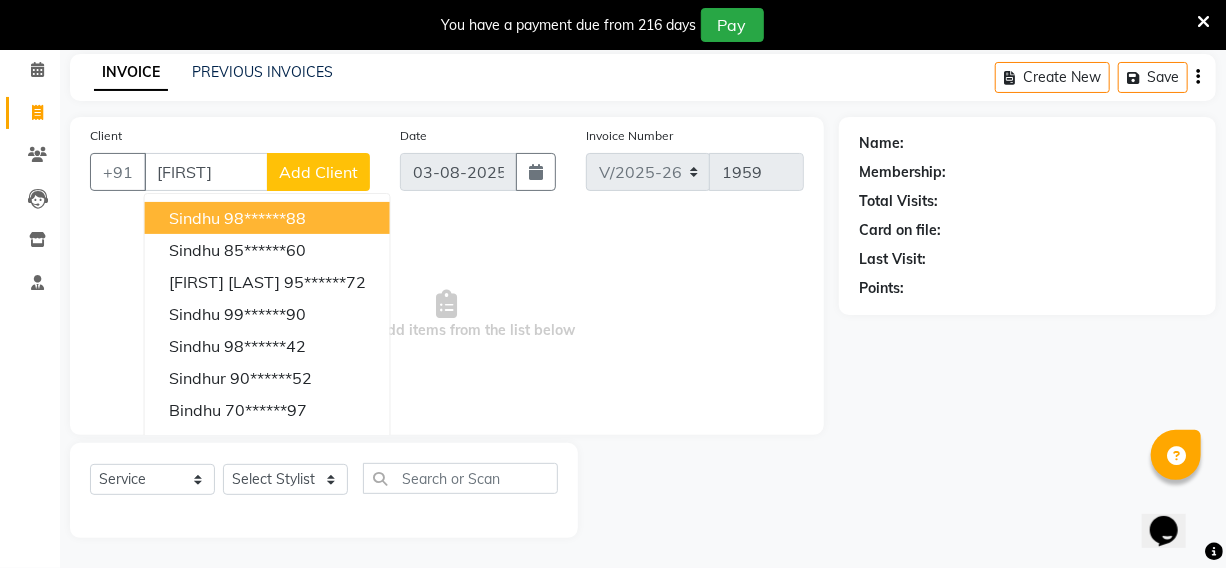 click on "Select & add items from the list below" at bounding box center [447, 315] 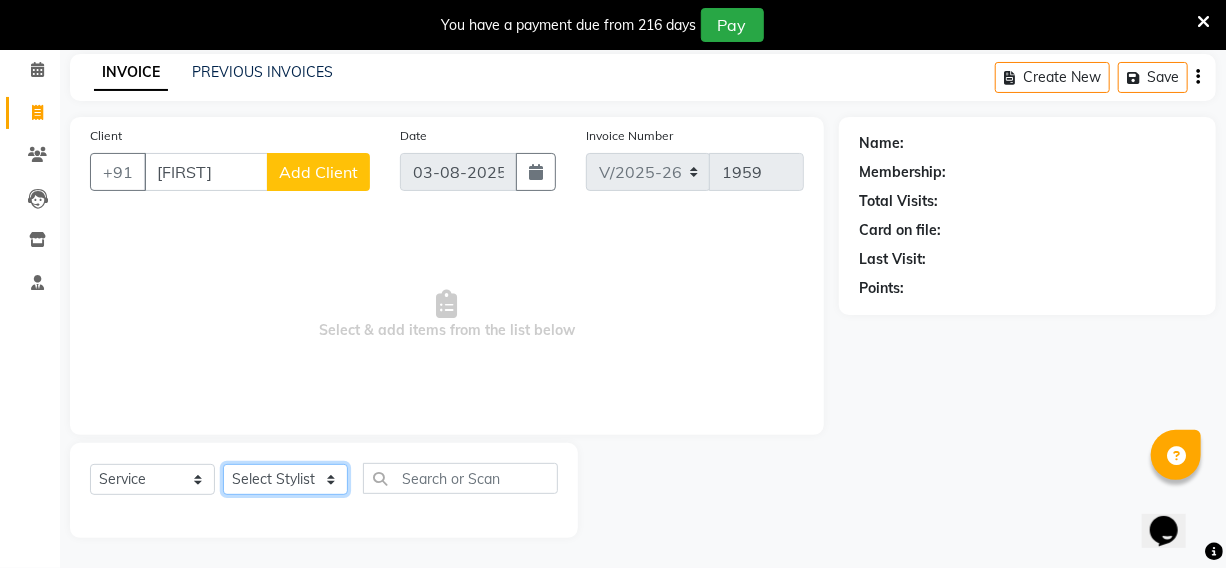 click on "Select Stylist [FIRST] Hriatpuii Jeho Khup Kimi manager id Lydia Mani Mercy NCY Rehya Sathiya Zomuani Zovi" 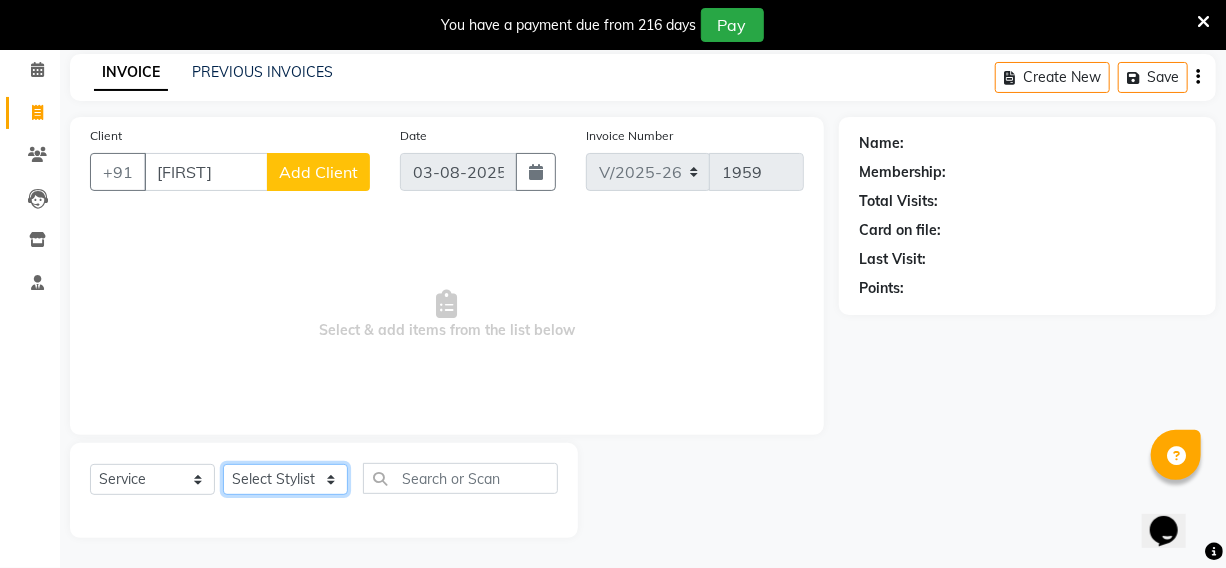select on "77798" 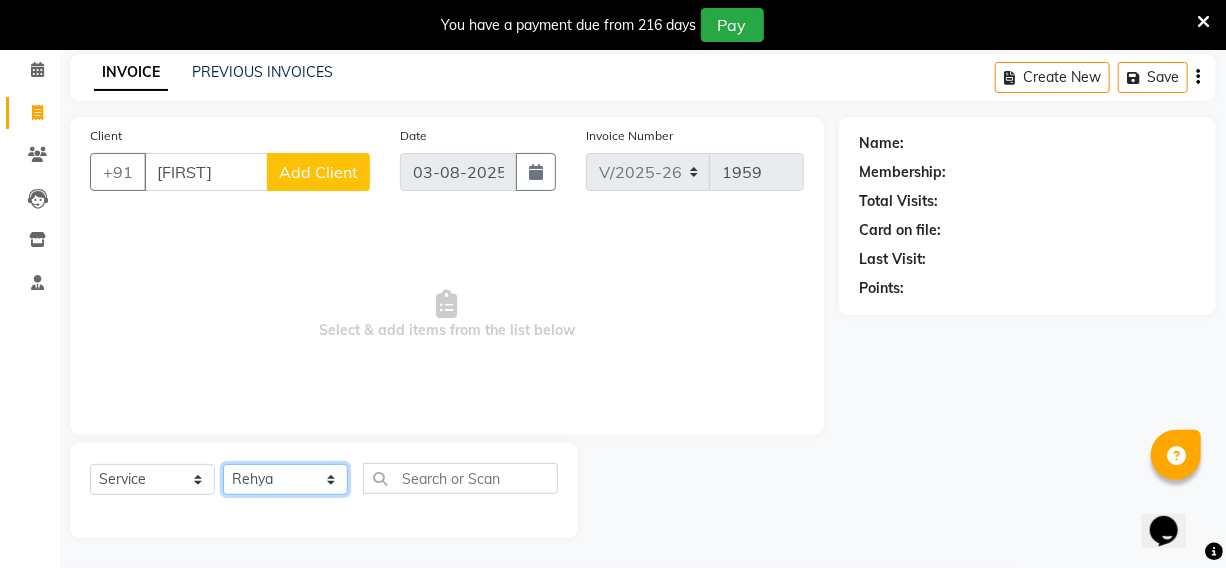 click on "Select Stylist [FIRST] Hriatpuii Jeho Khup Kimi manager id Lydia Mani Mercy NCY Rehya Sathiya Zomuani Zovi" 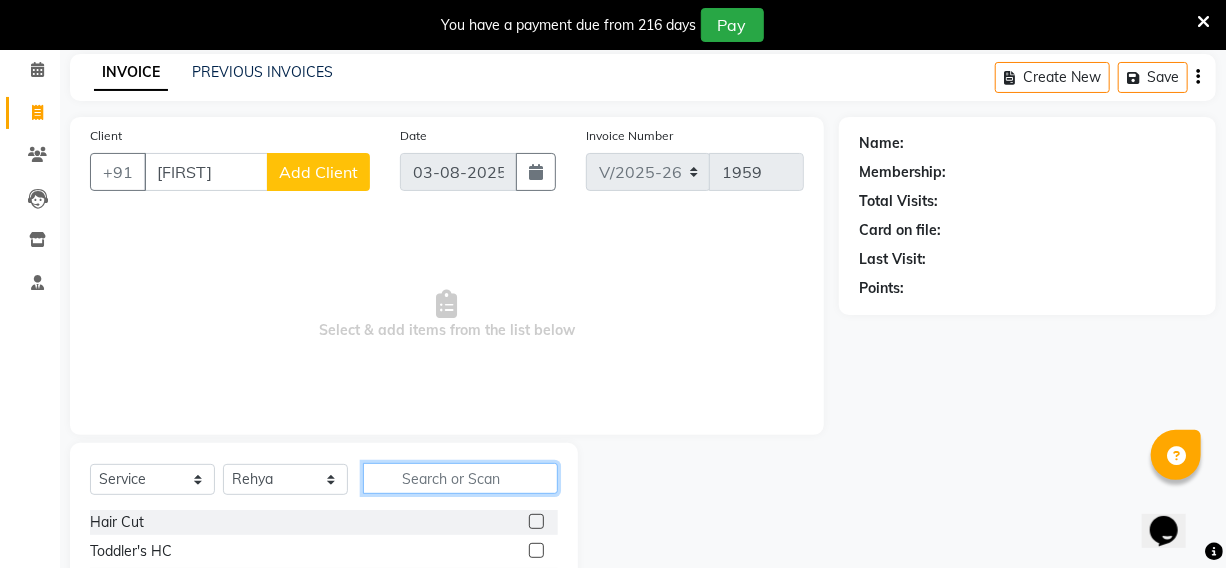 click 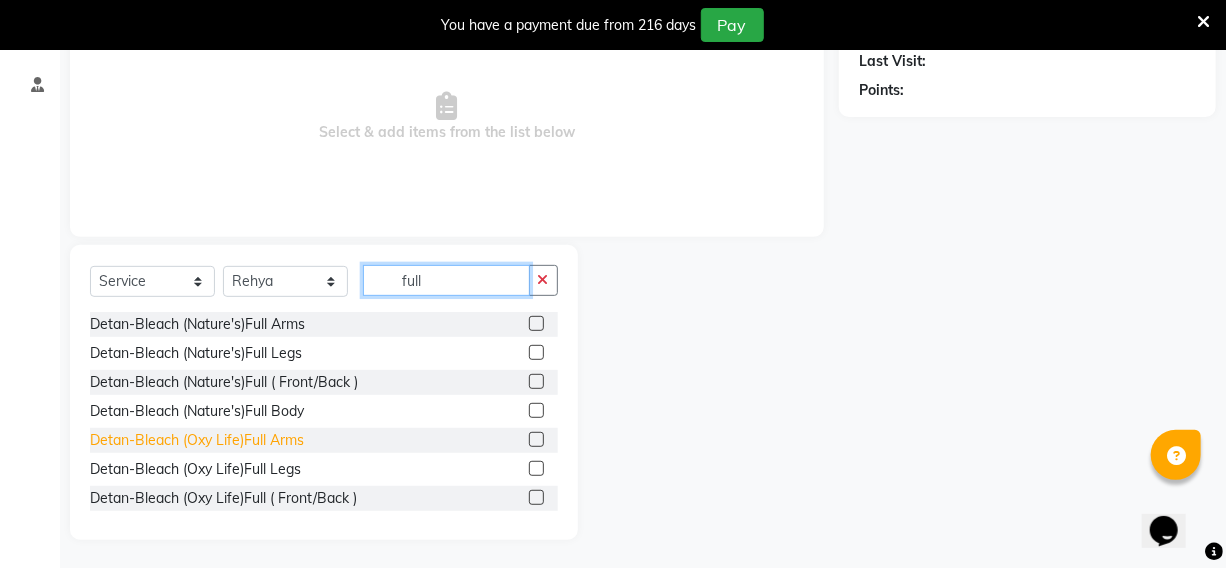 scroll, scrollTop: 283, scrollLeft: 0, axis: vertical 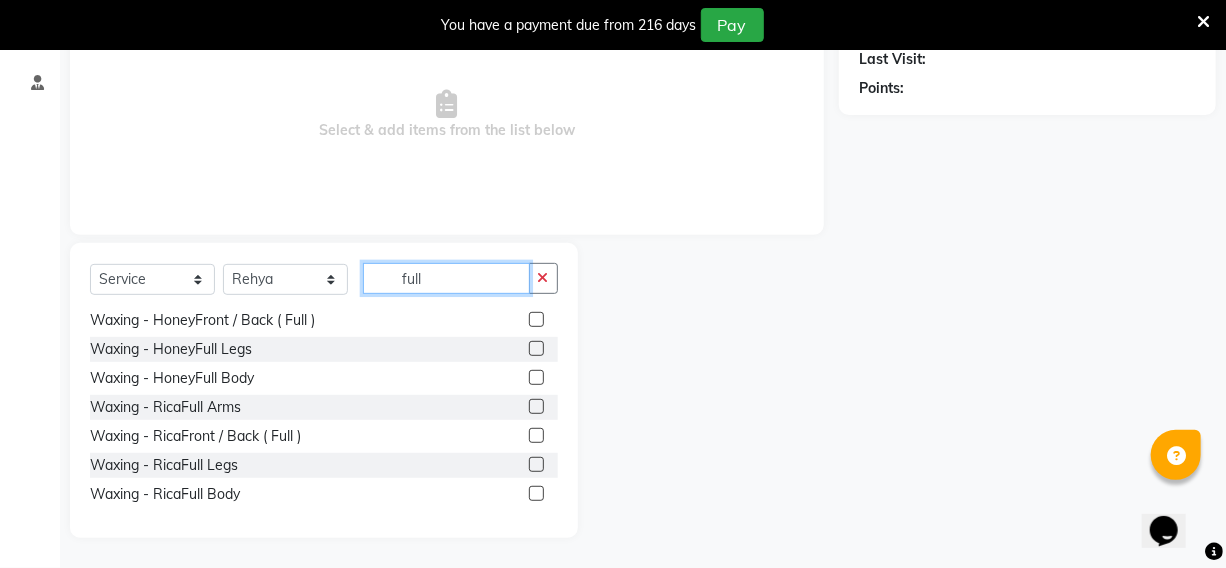 type on "full" 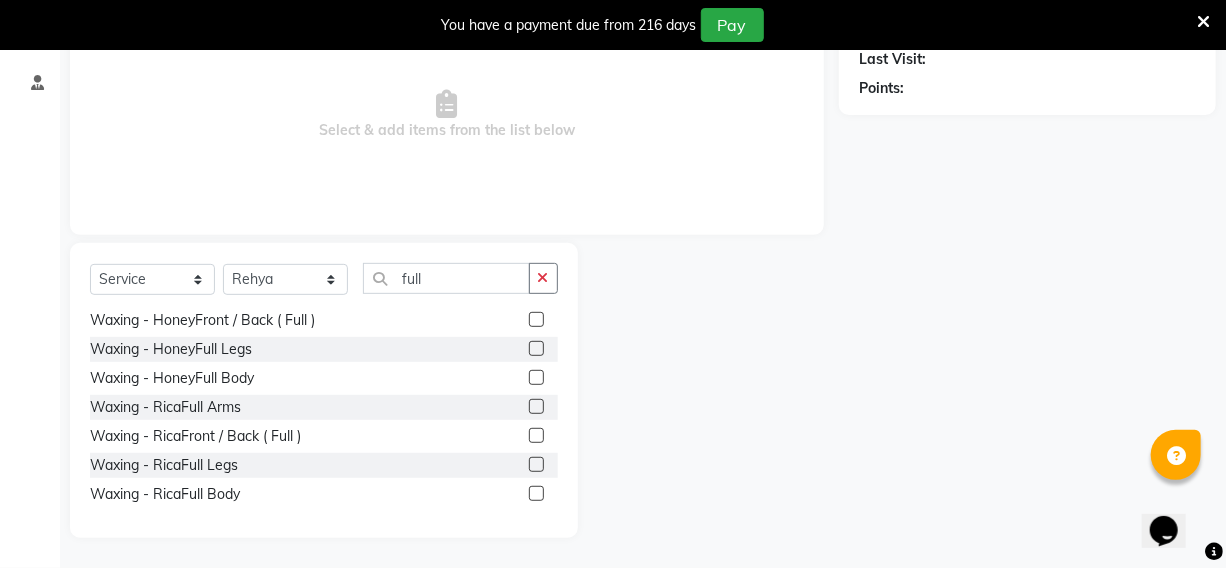 click 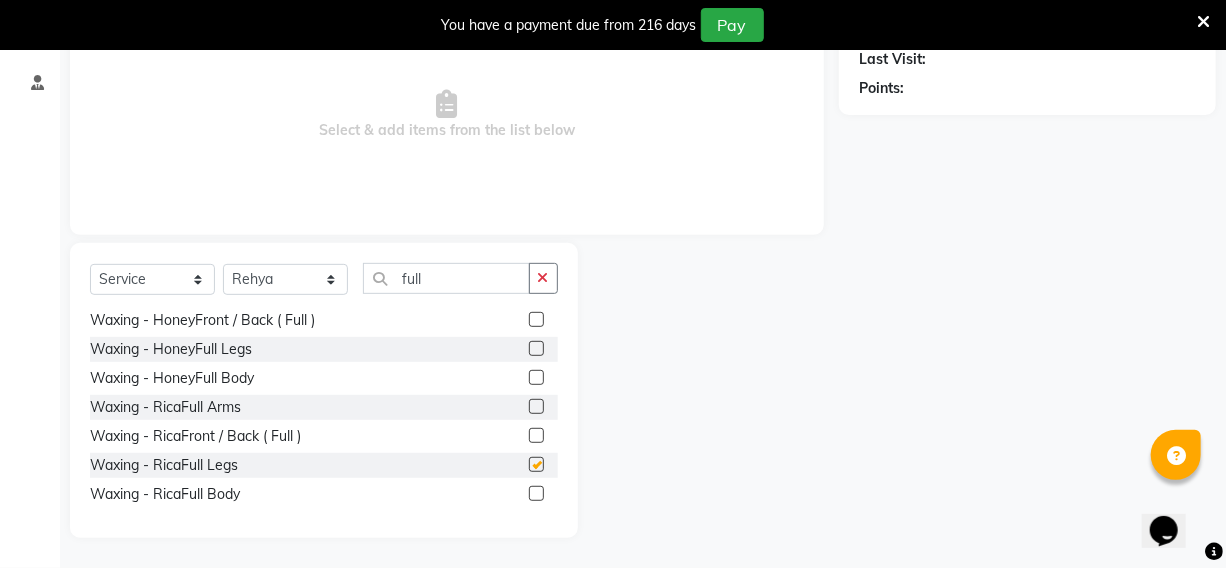 click 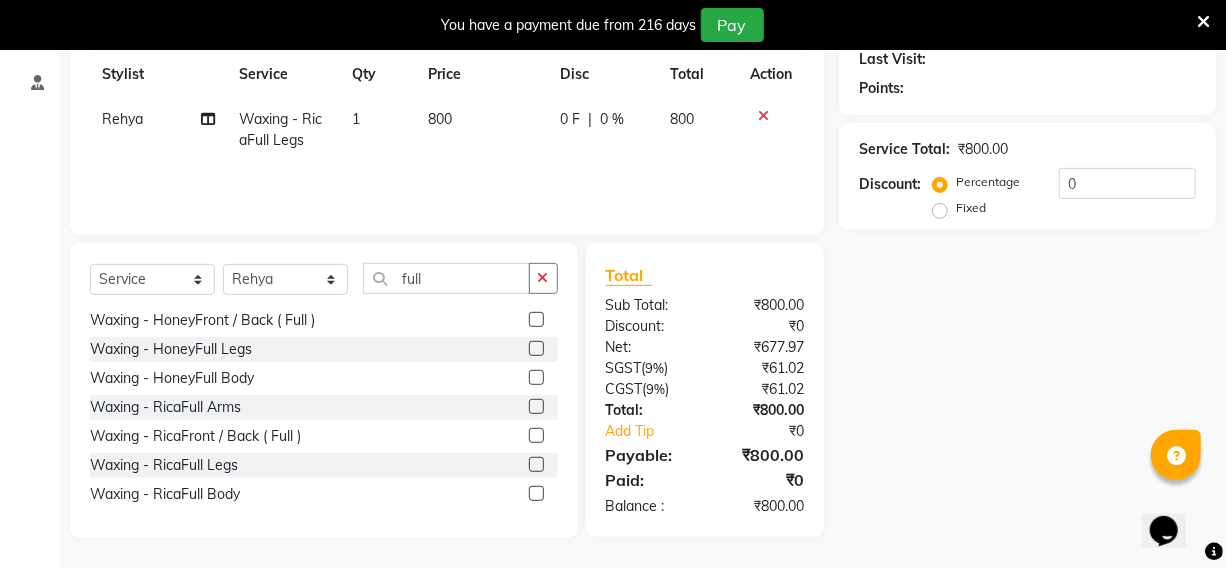 click 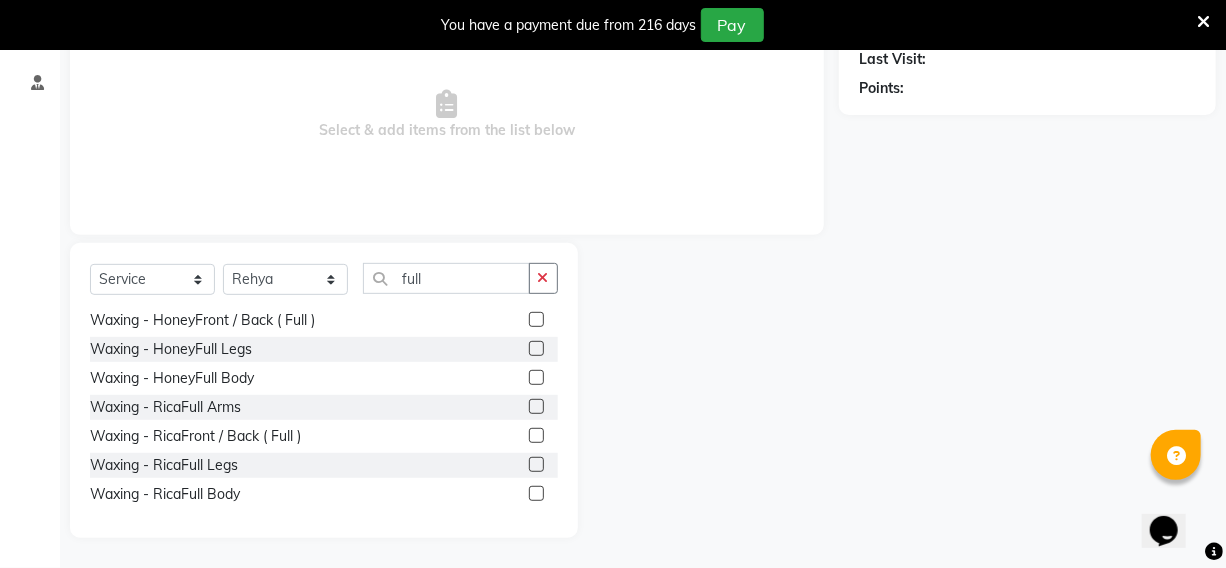 click 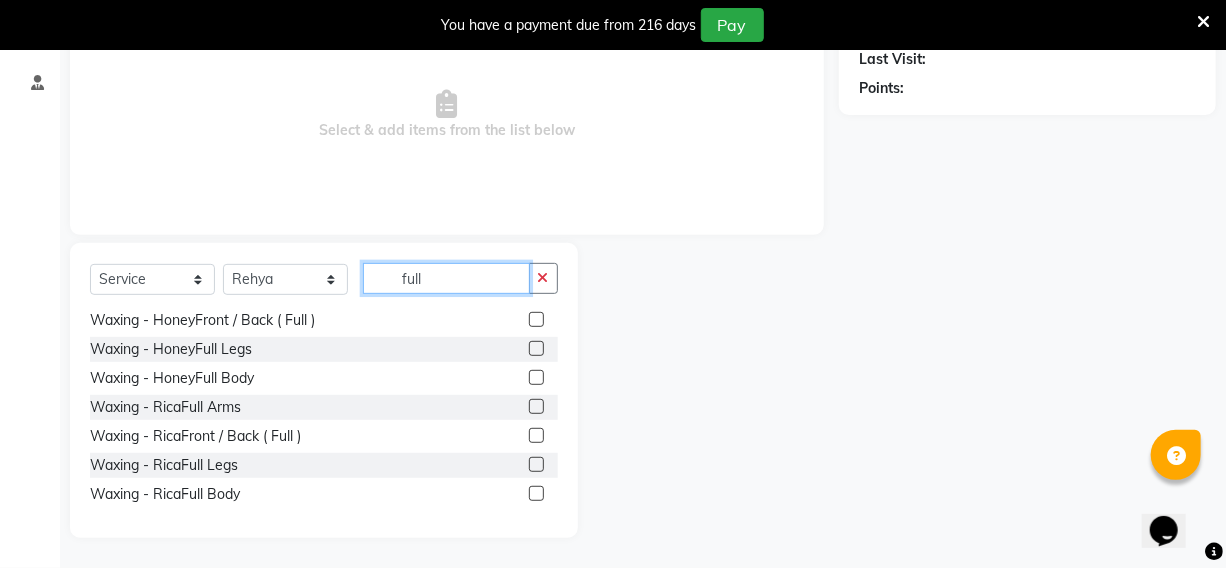 type 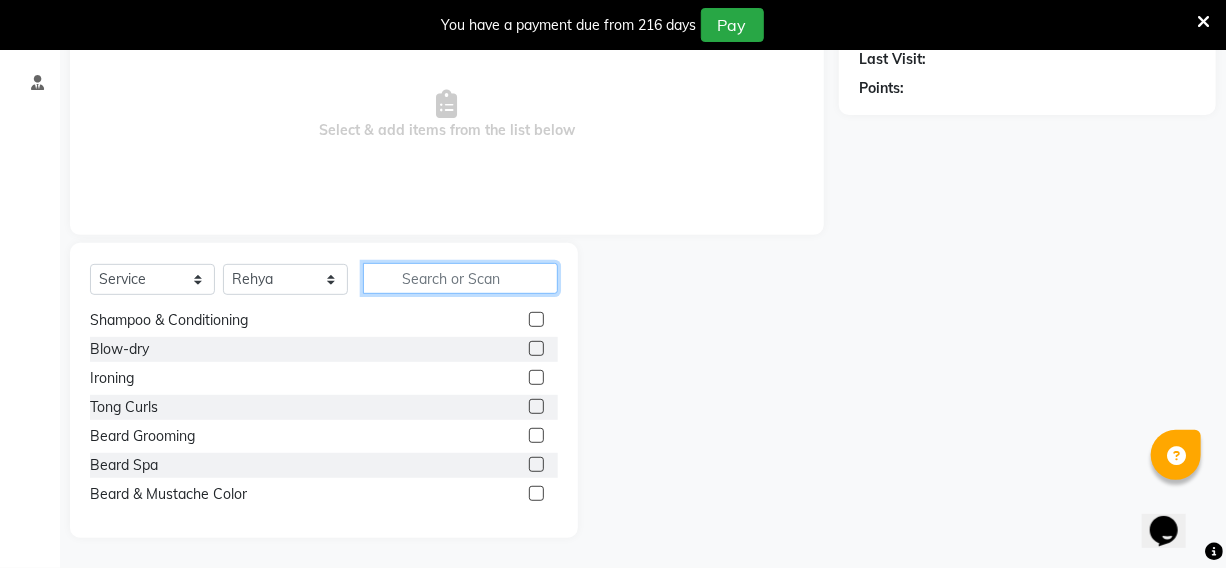 click 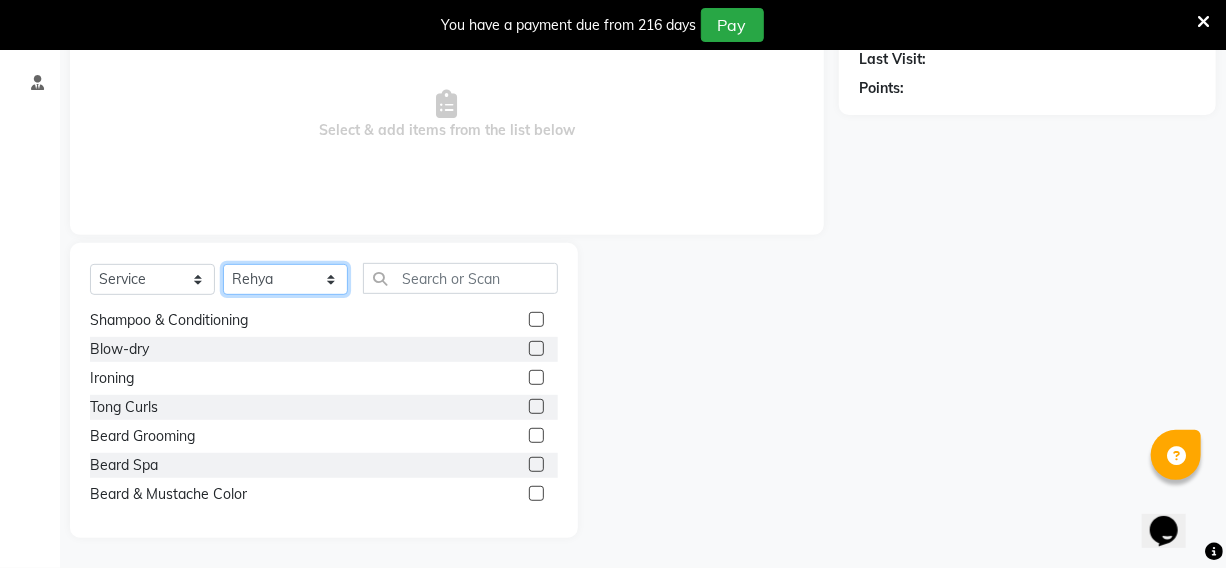 click on "Select Stylist [FIRST] Hriatpuii Jeho Khup Kimi manager id Lydia Mani Mercy NCY Rehya Sathiya Zomuani Zovi" 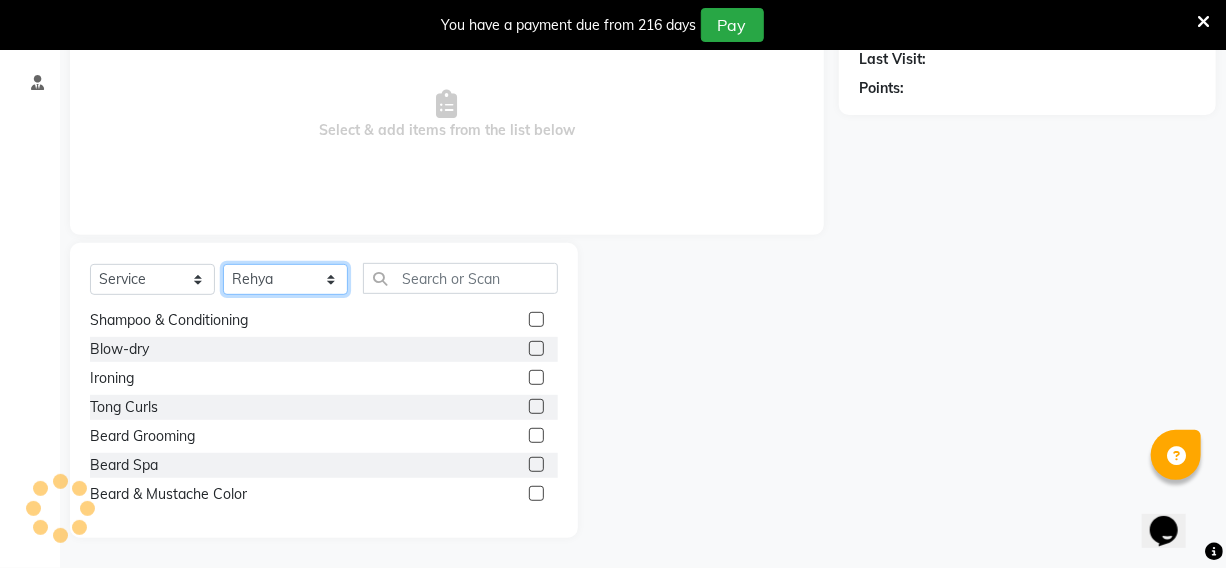 select 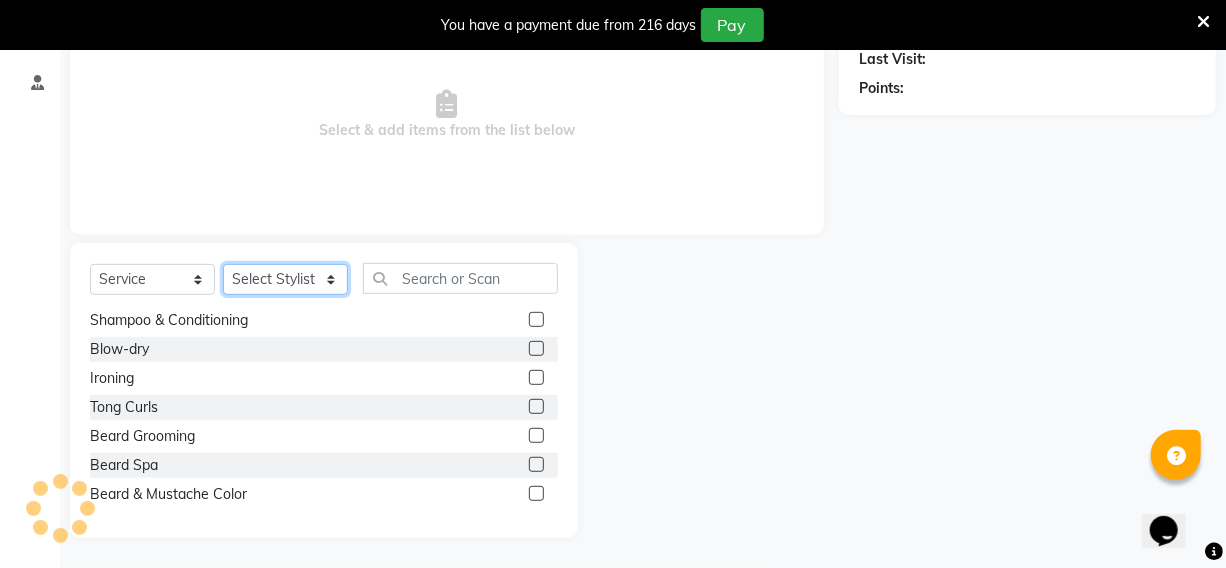 click on "Select Stylist [FIRST] Hriatpuii Jeho Khup Kimi manager id Lydia Mani Mercy NCY Rehya Sathiya Zomuani Zovi" 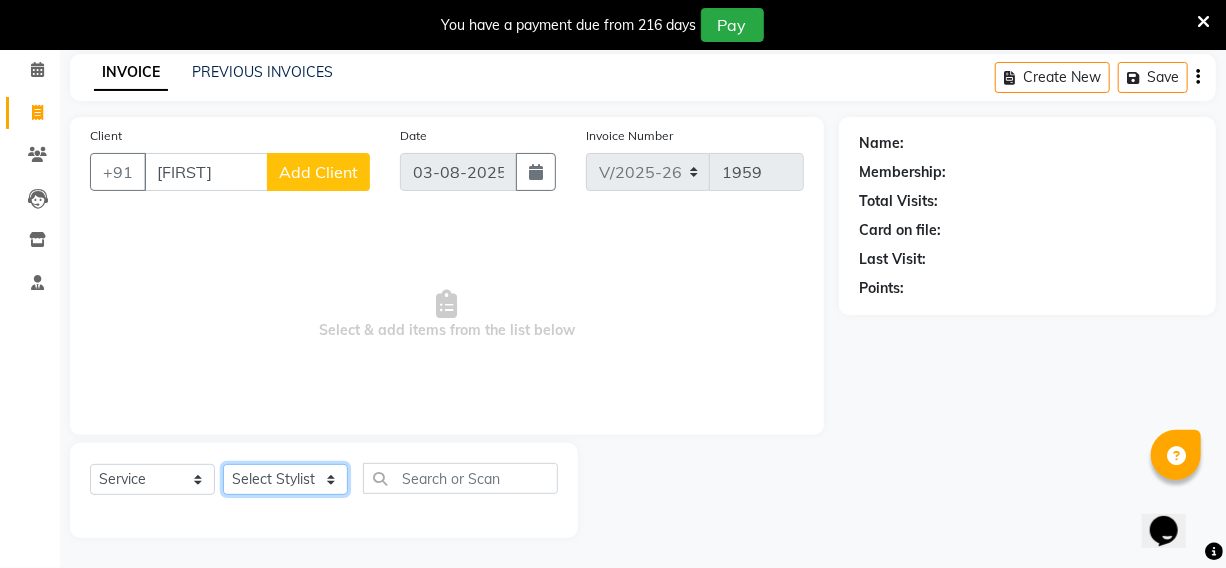 scroll, scrollTop: 83, scrollLeft: 0, axis: vertical 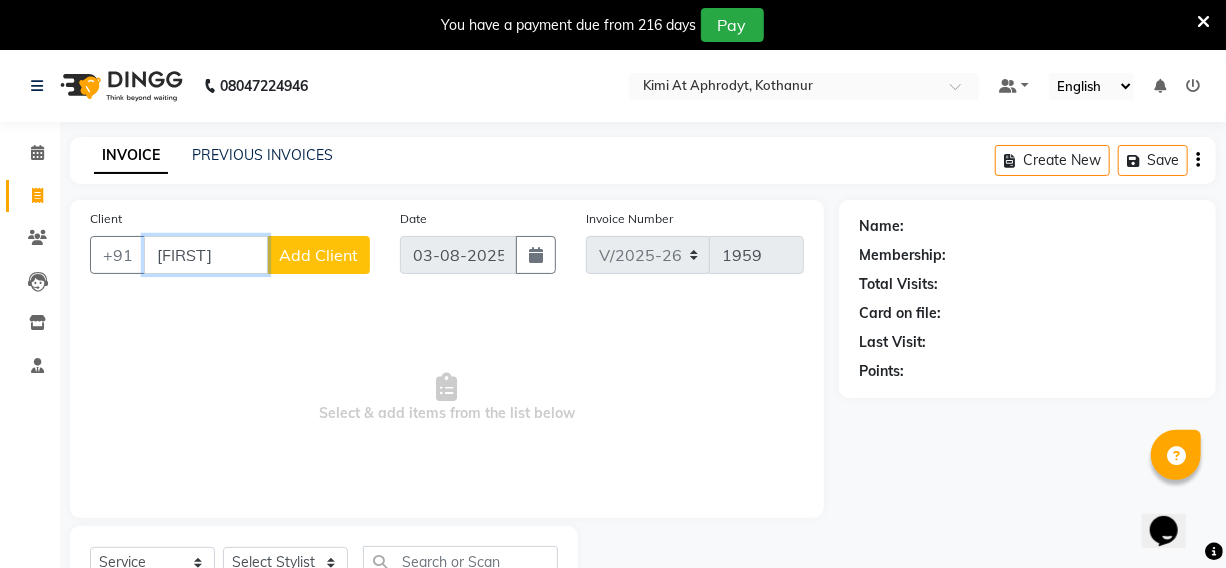 drag, startPoint x: 178, startPoint y: 261, endPoint x: 270, endPoint y: 283, distance: 94.59387 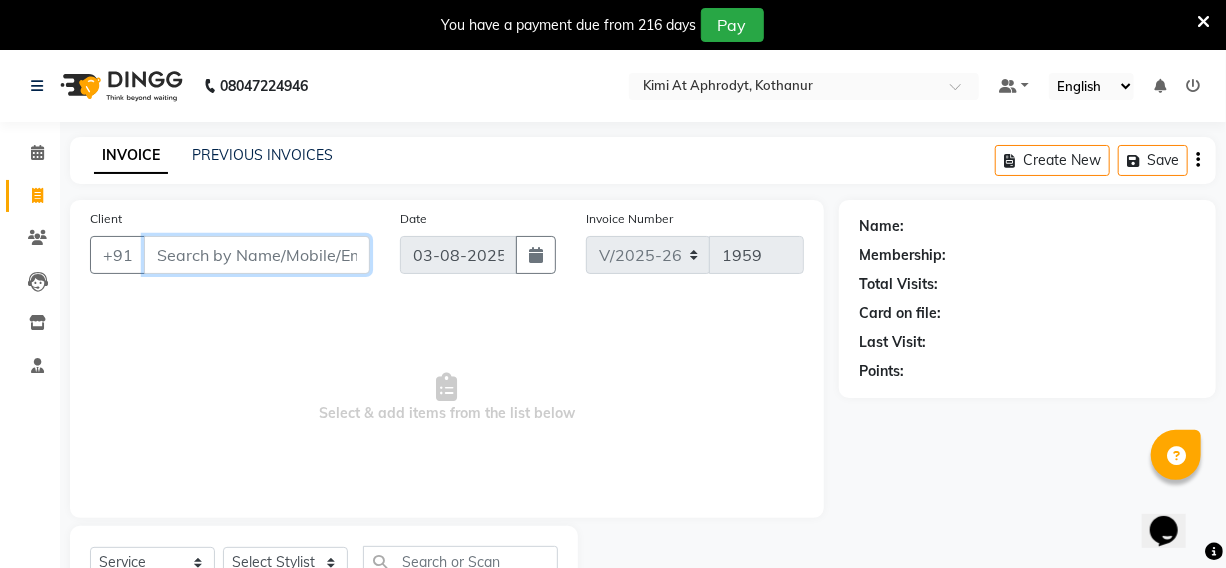 type 